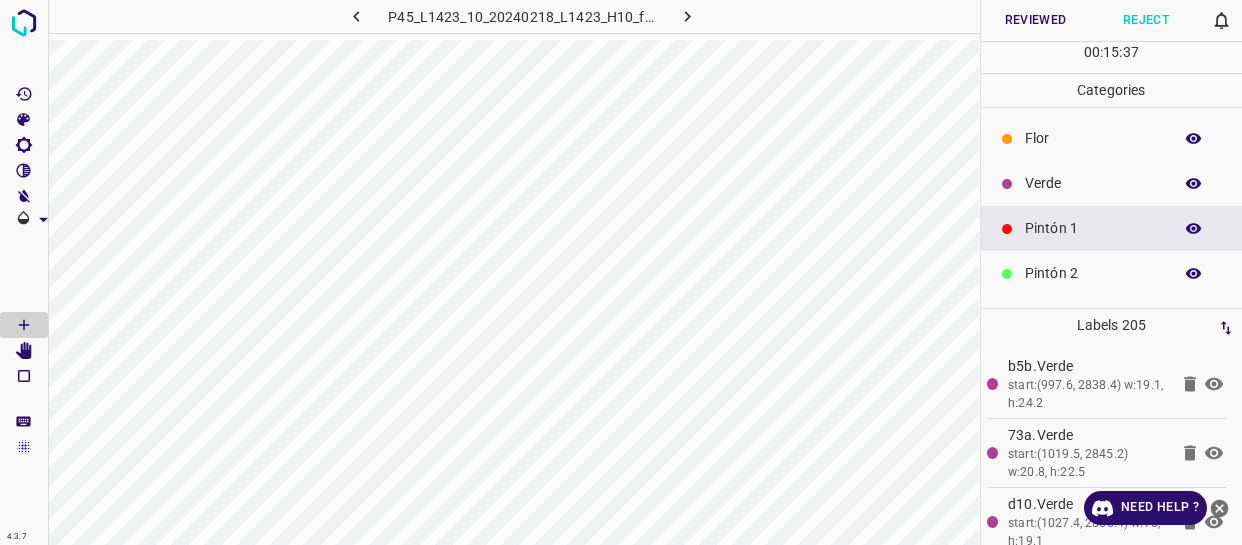 scroll, scrollTop: 0, scrollLeft: 0, axis: both 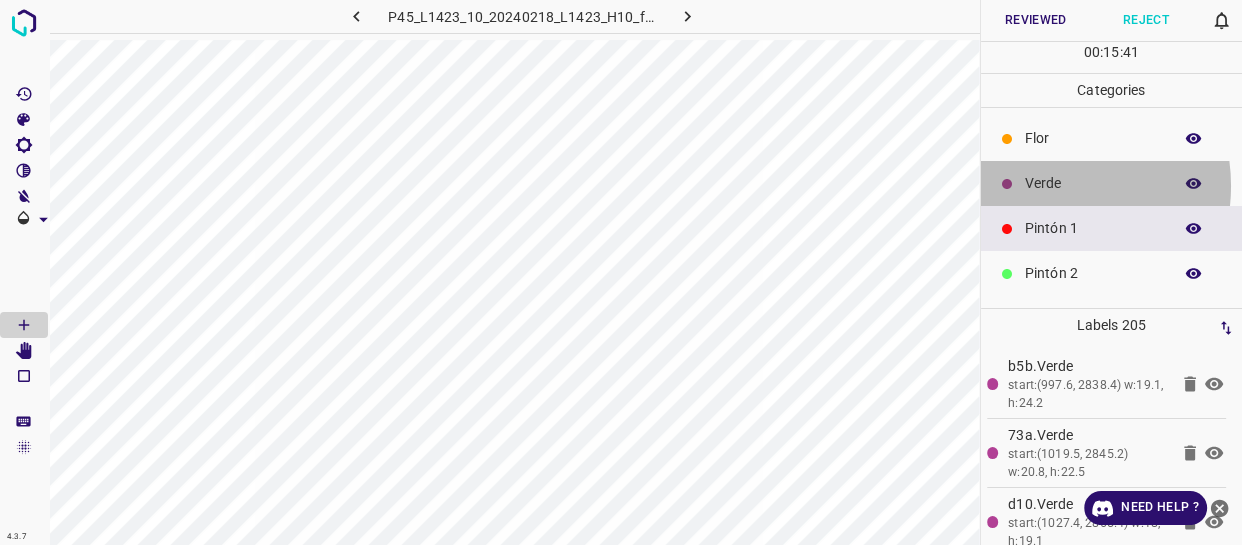 click on "Verde" at bounding box center (1093, 183) 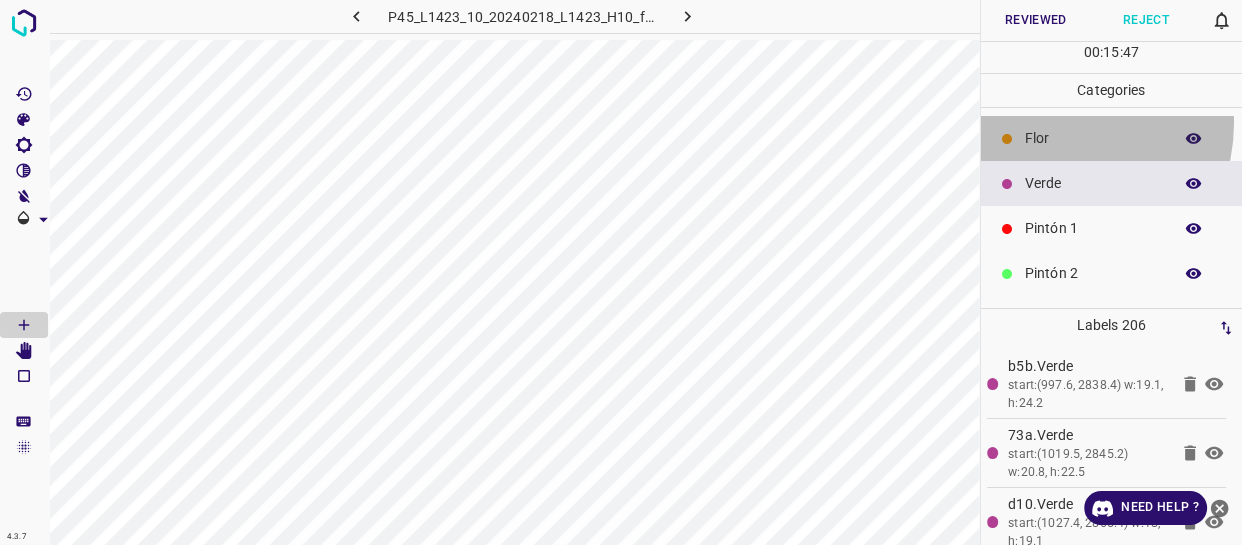 click on "Flor" at bounding box center [1112, 138] 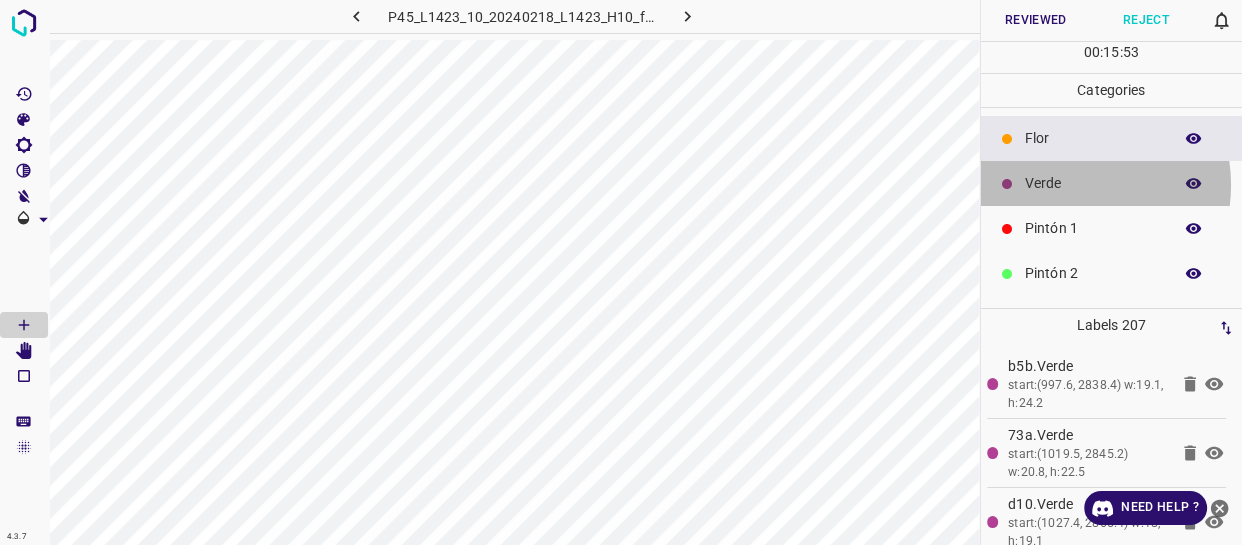 click on "Verde" at bounding box center [1093, 183] 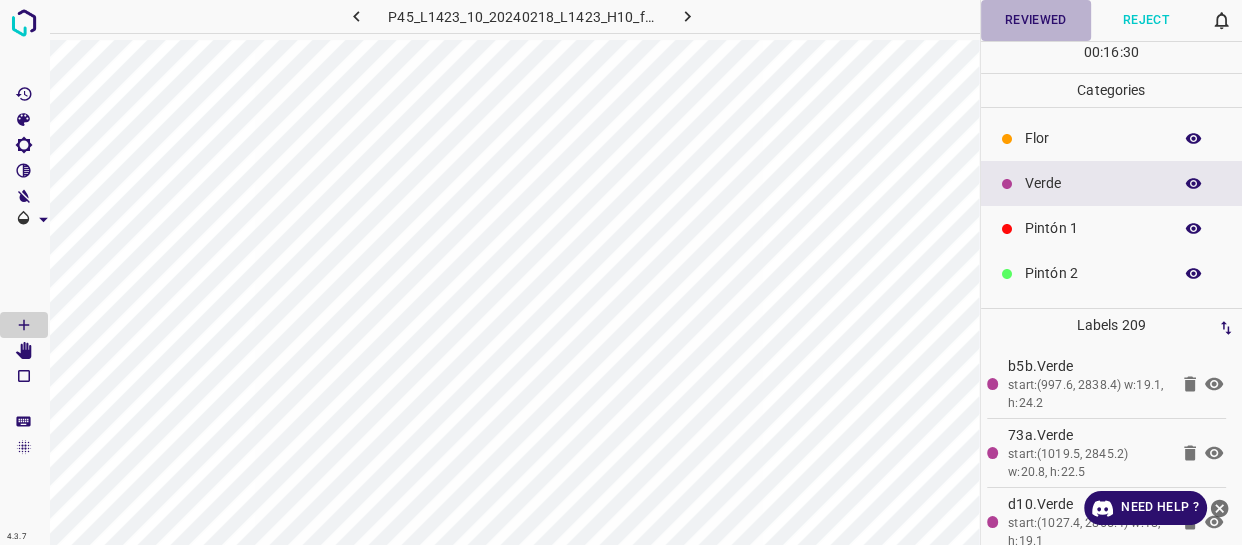 click on "Reviewed" at bounding box center (1036, 20) 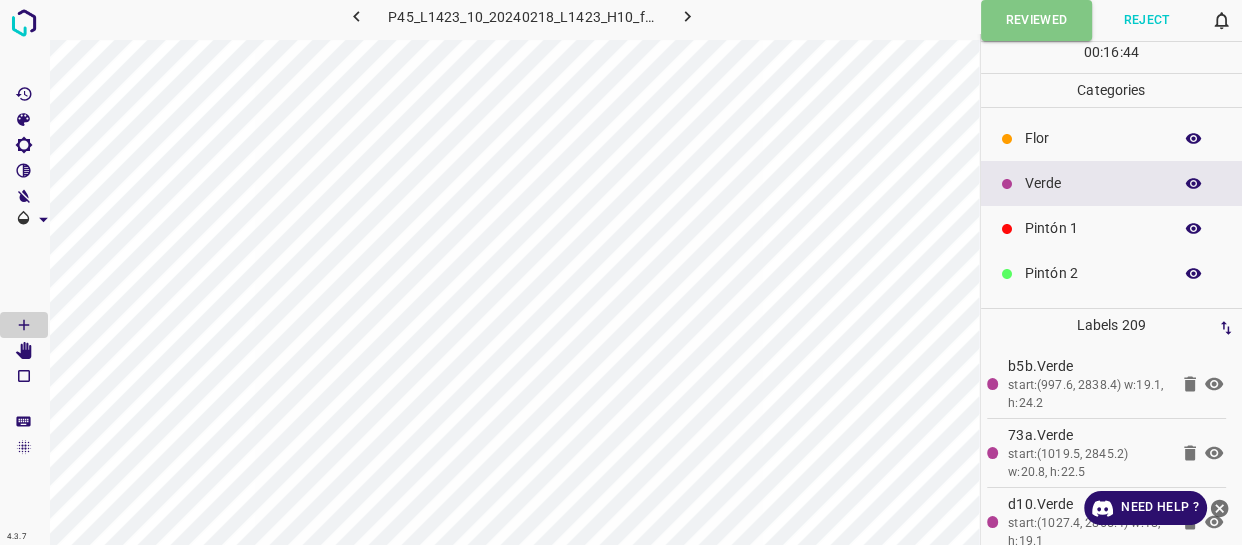 click at bounding box center (687, 16) 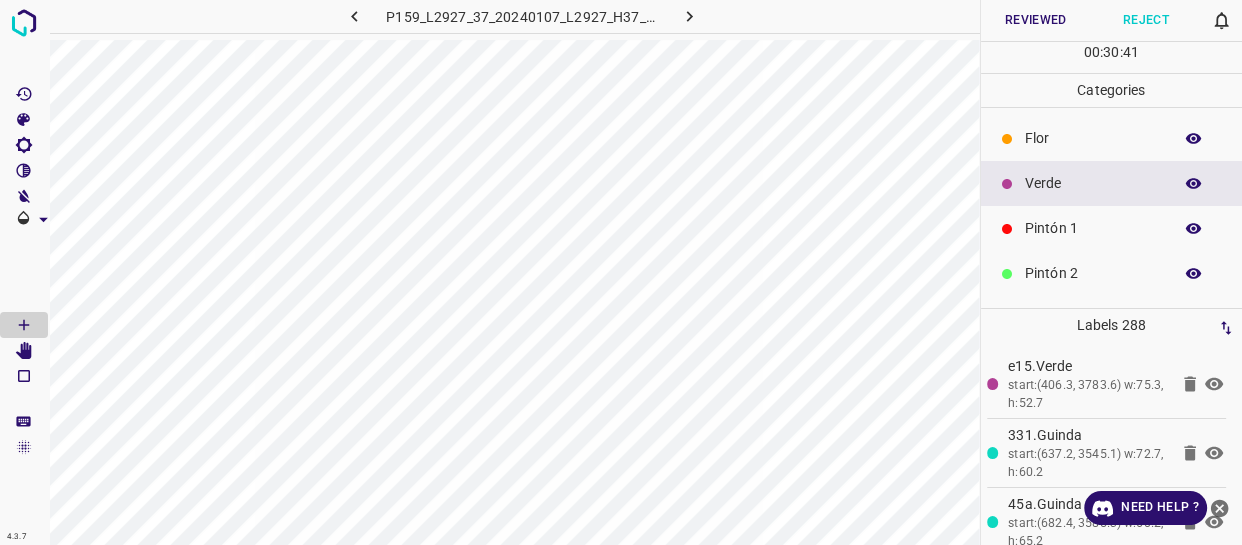 scroll, scrollTop: 175, scrollLeft: 0, axis: vertical 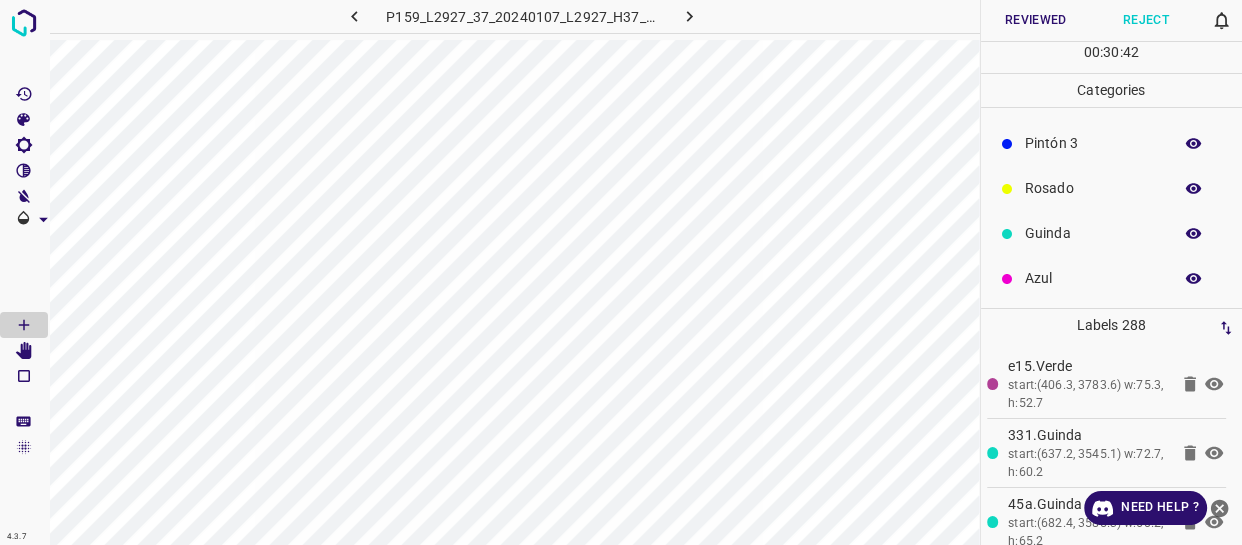 click 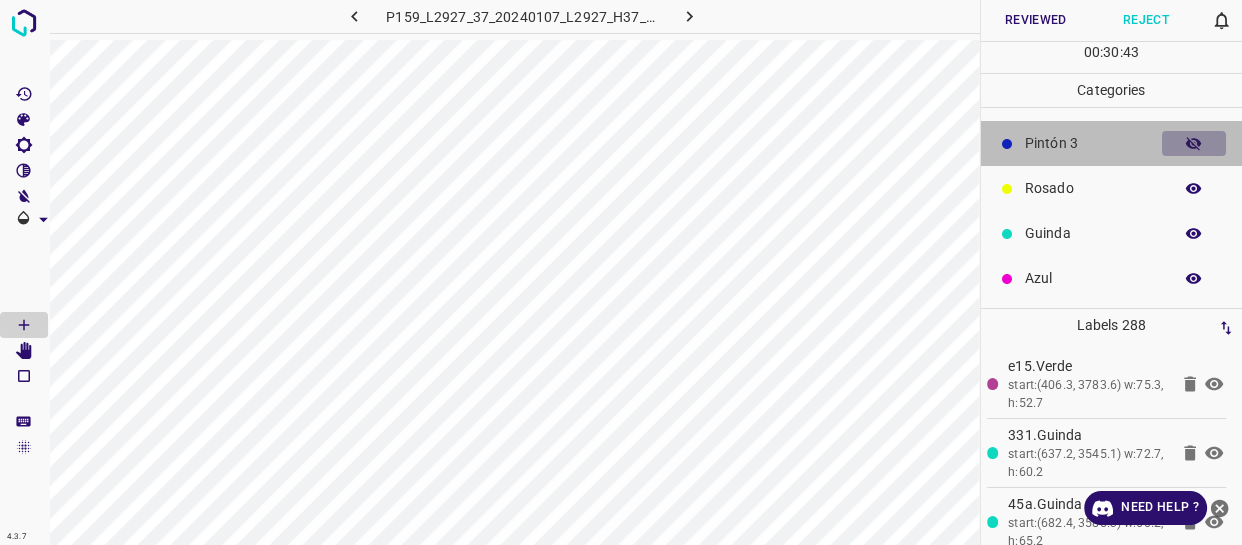 click 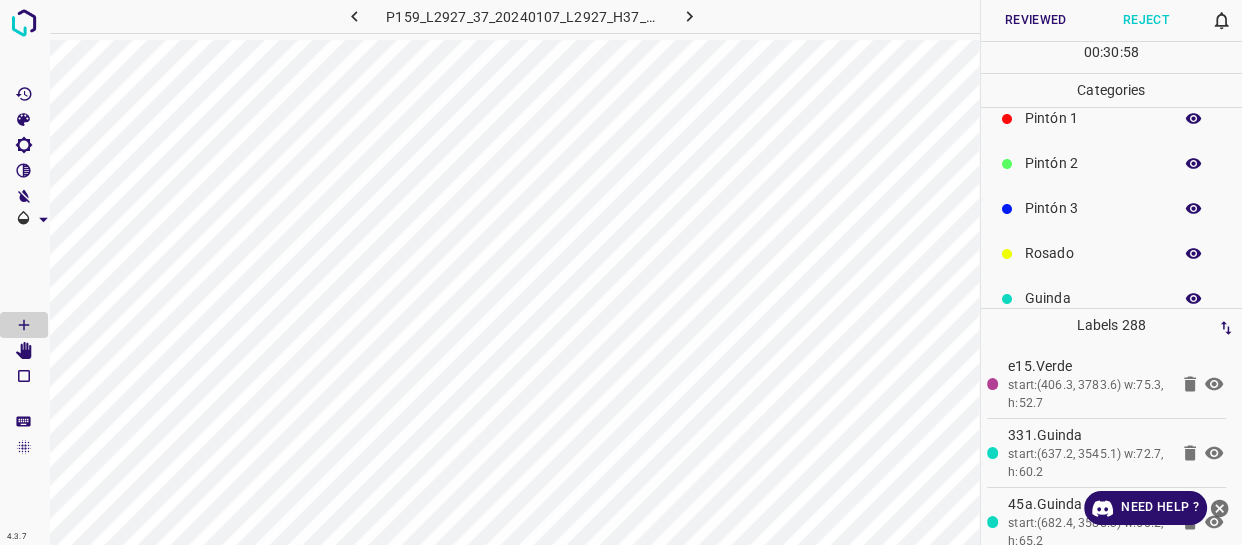 scroll, scrollTop: 0, scrollLeft: 0, axis: both 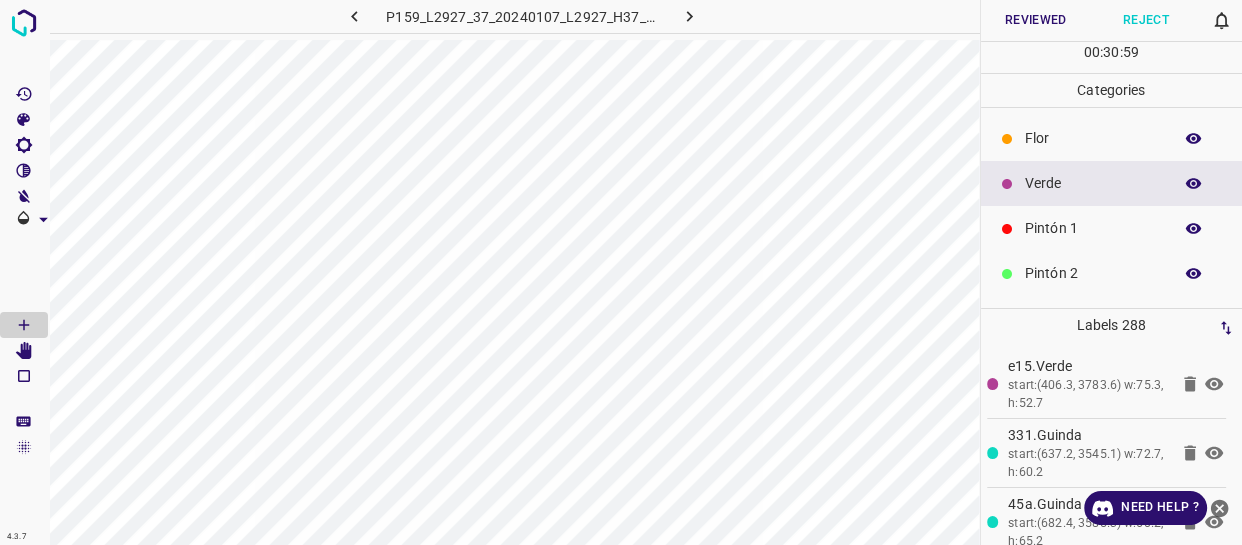 drag, startPoint x: 1070, startPoint y: 223, endPoint x: 1052, endPoint y: 228, distance: 18.681541 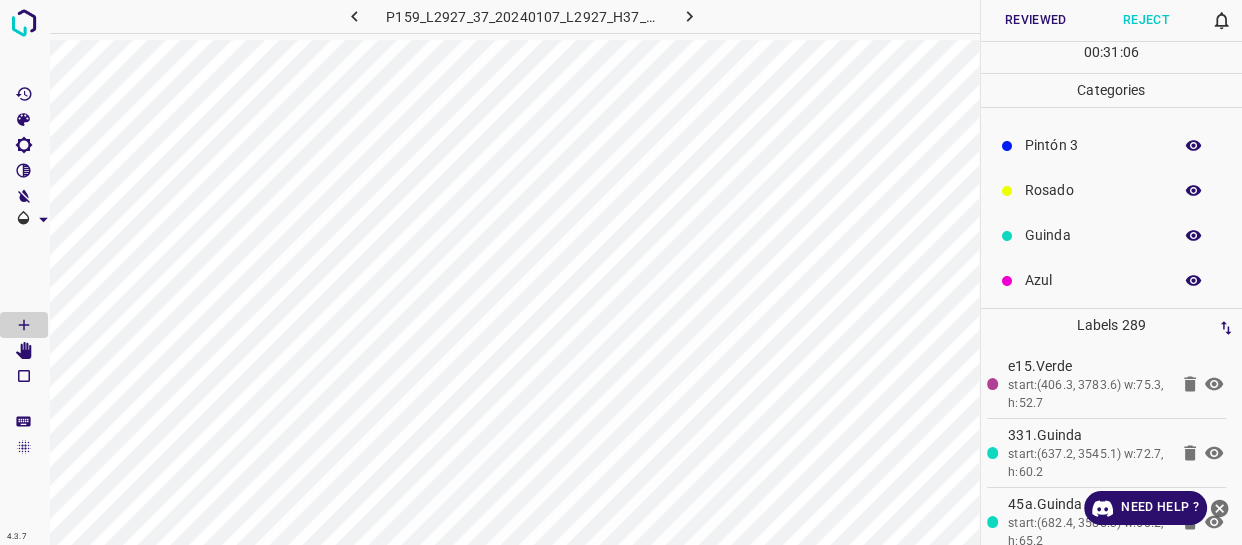 scroll, scrollTop: 175, scrollLeft: 0, axis: vertical 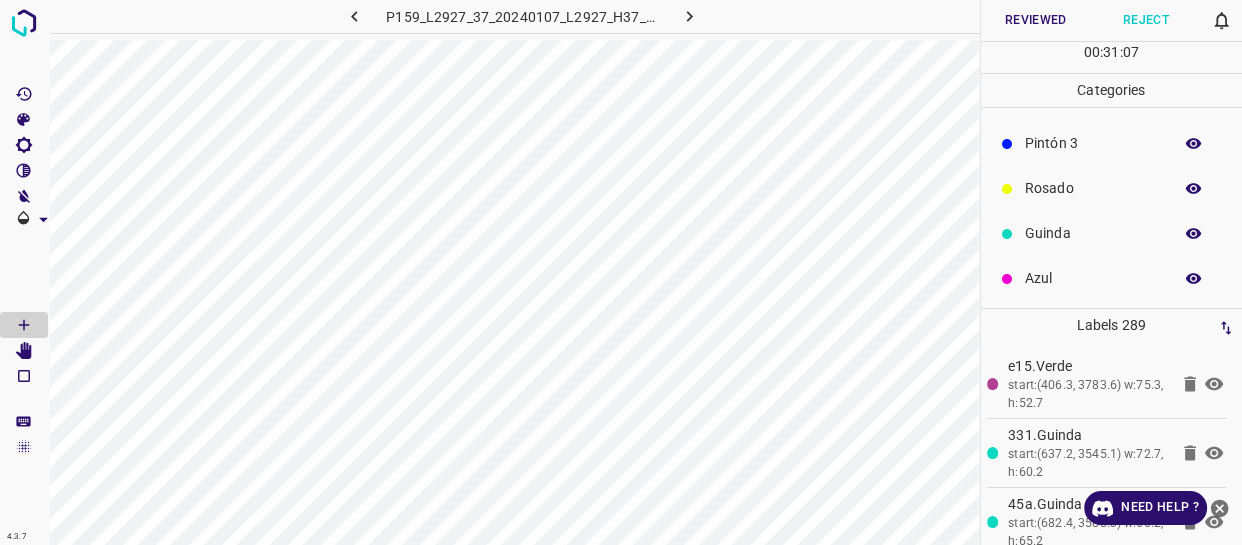 click 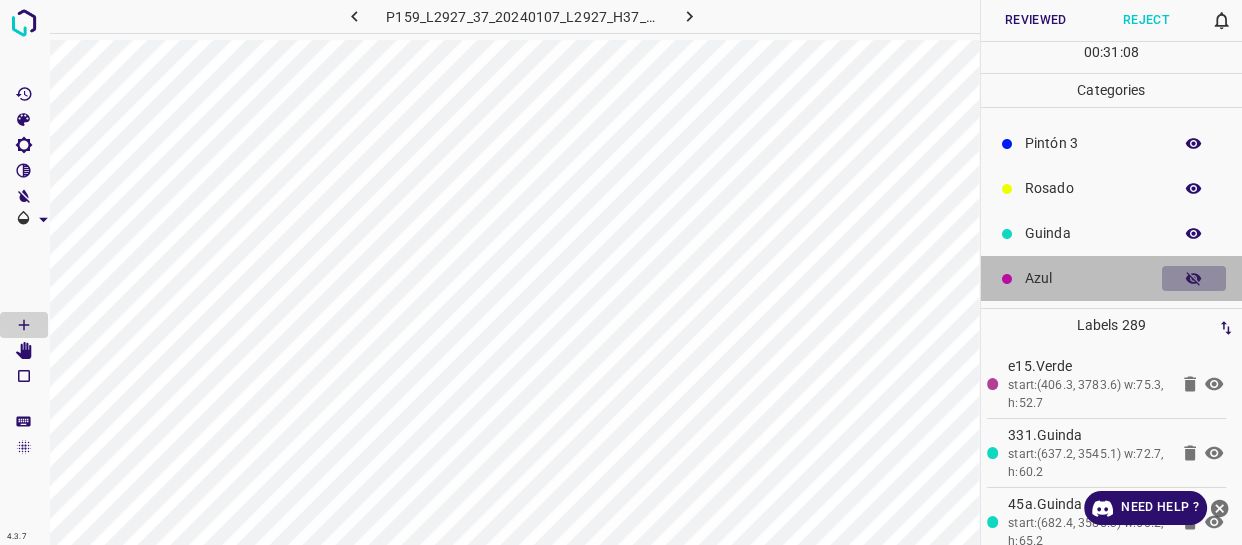 click 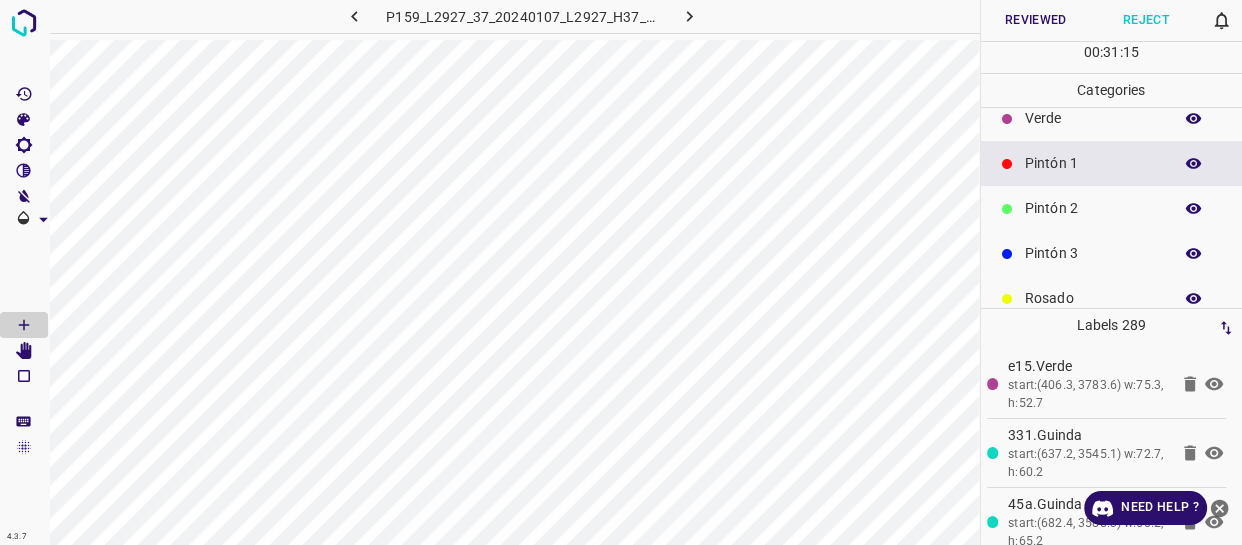 scroll, scrollTop: 0, scrollLeft: 0, axis: both 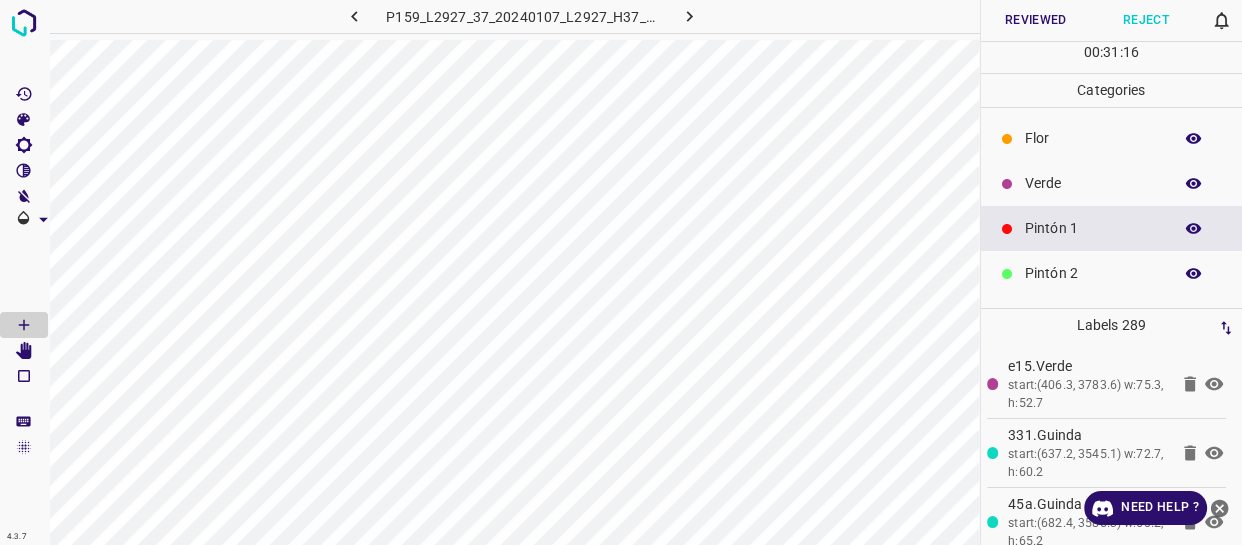 click on "Flor" at bounding box center [1112, 138] 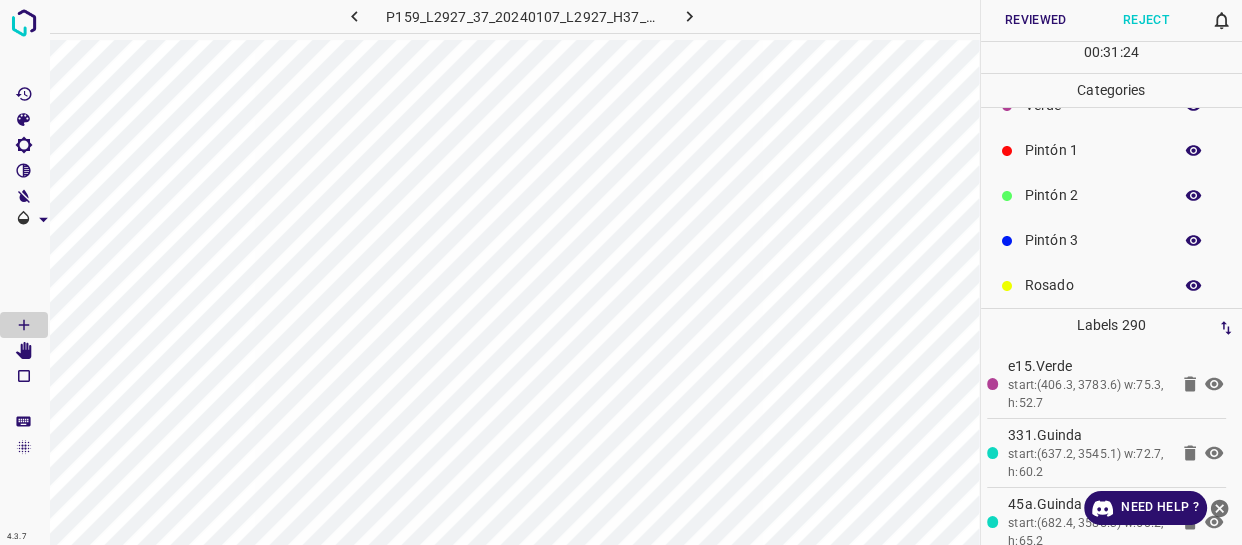 scroll, scrollTop: 175, scrollLeft: 0, axis: vertical 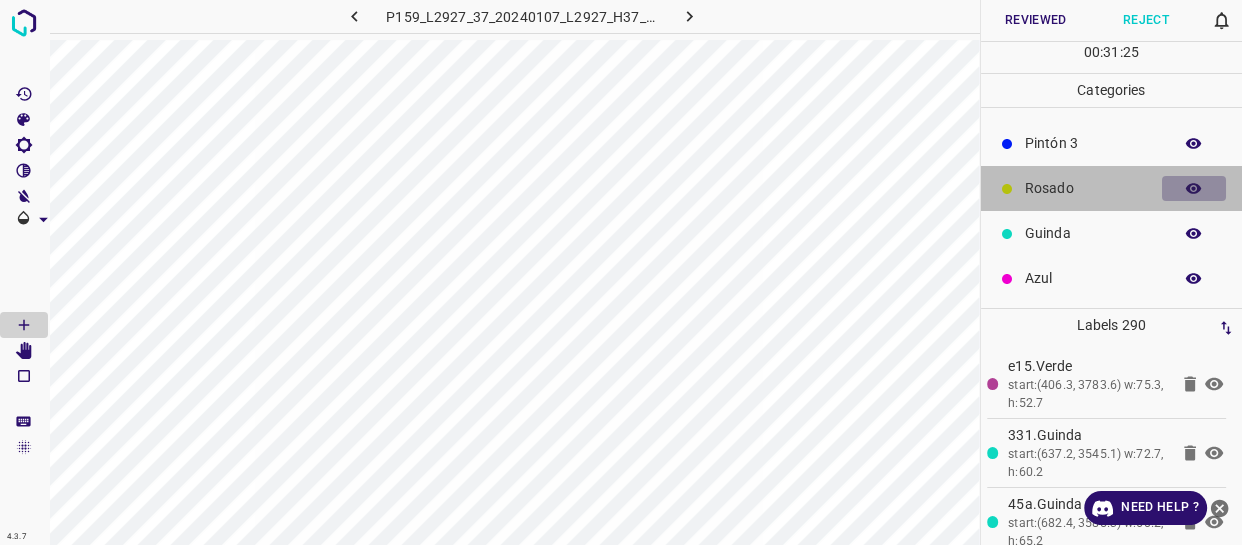 click 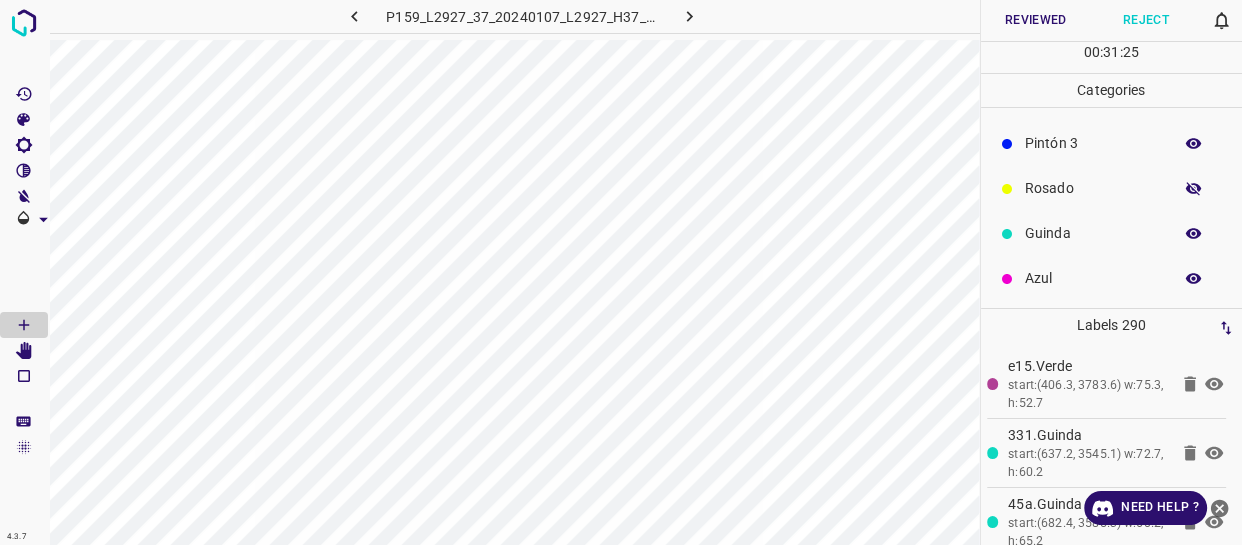 click 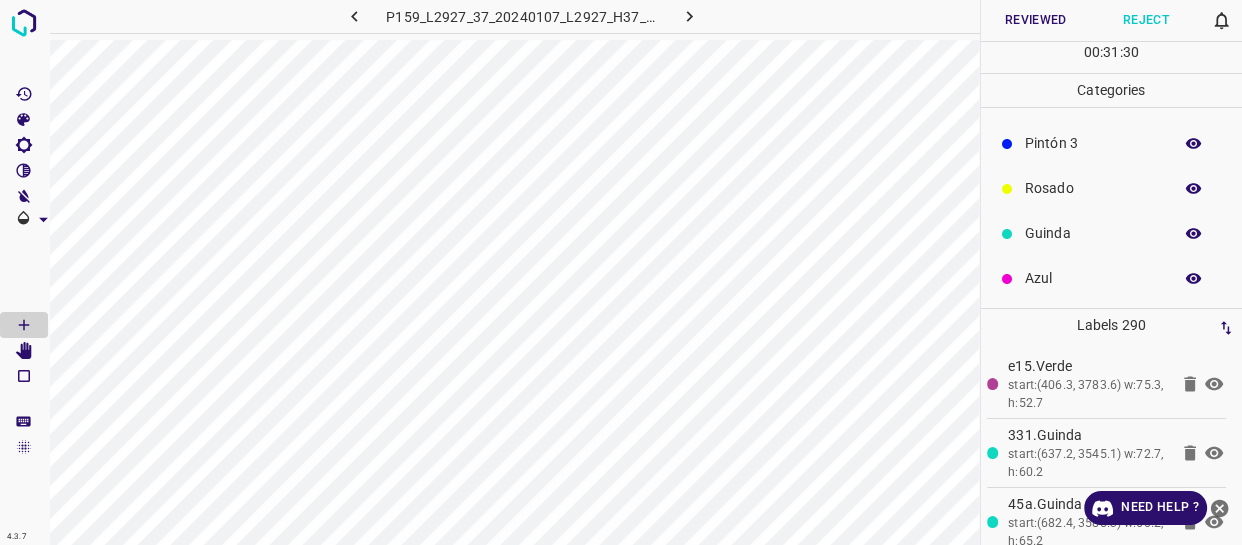click 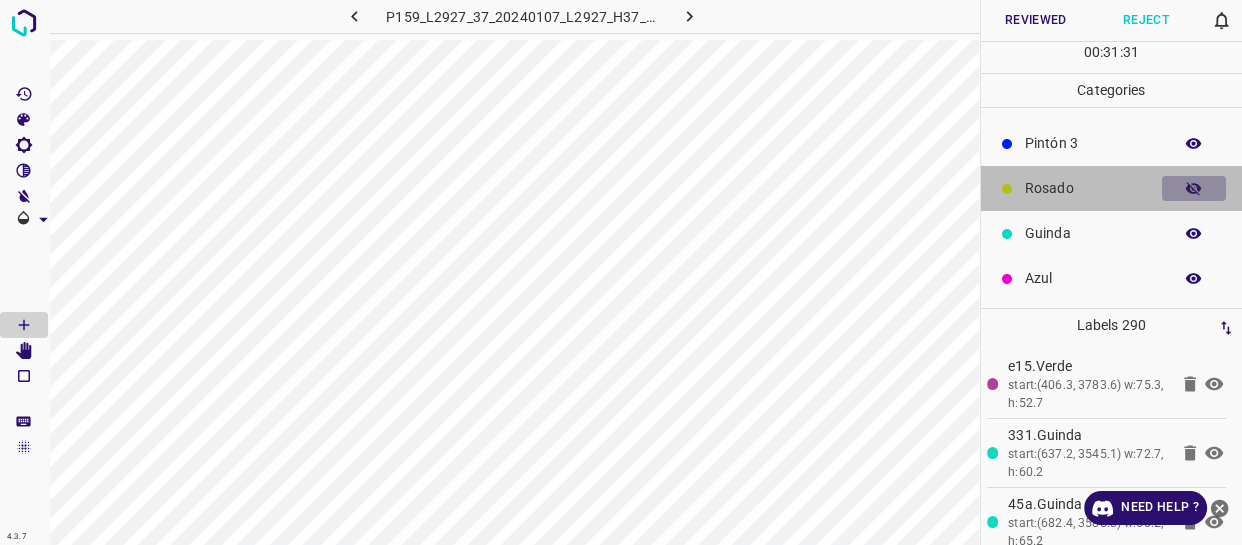 click 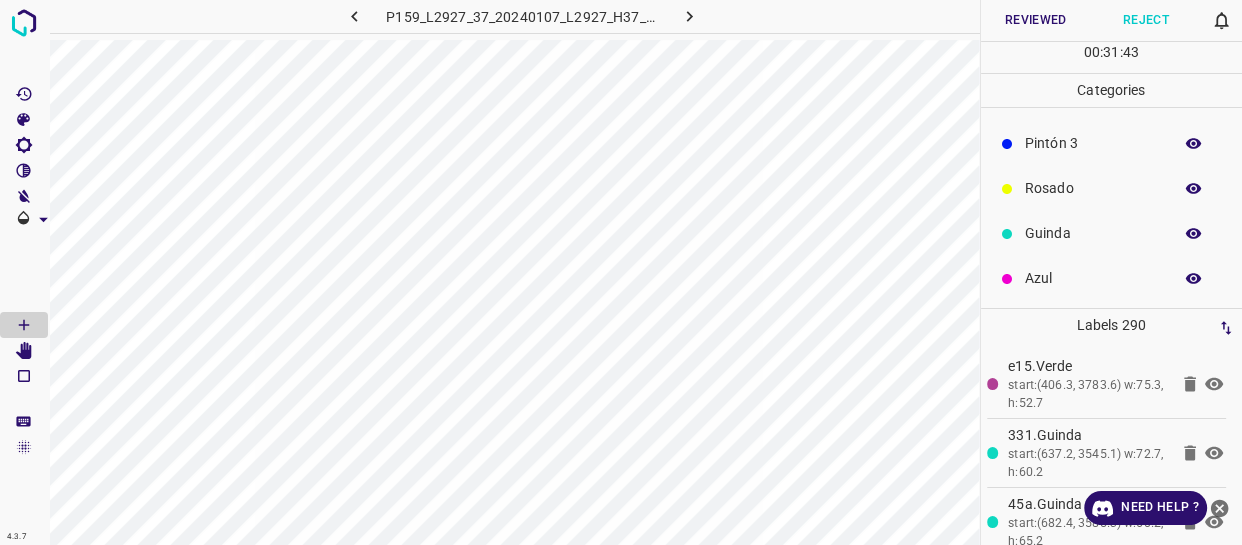 click 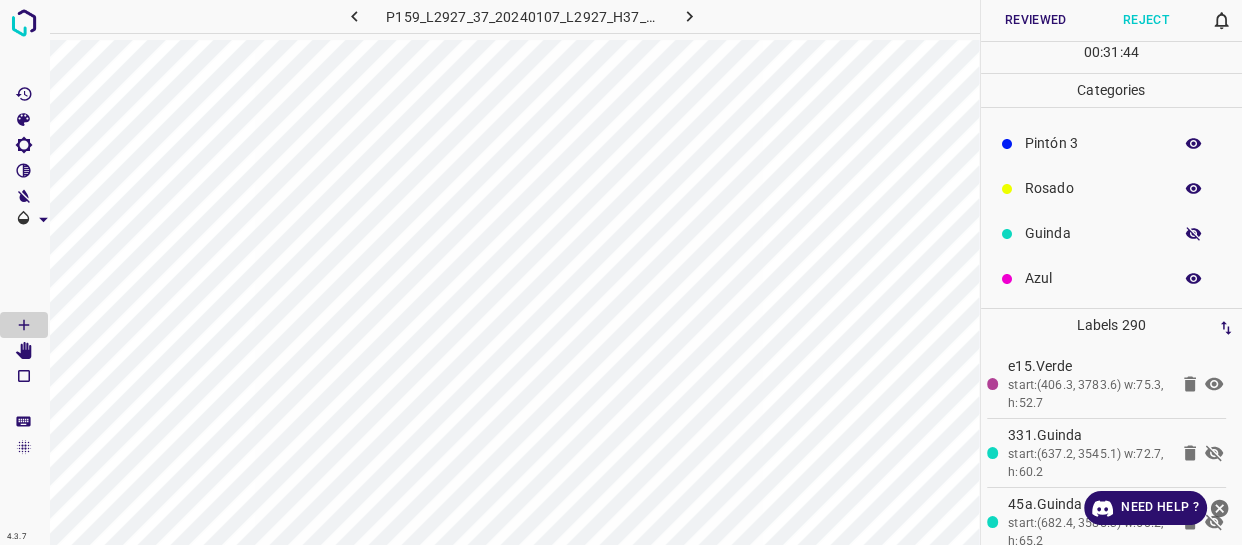 click 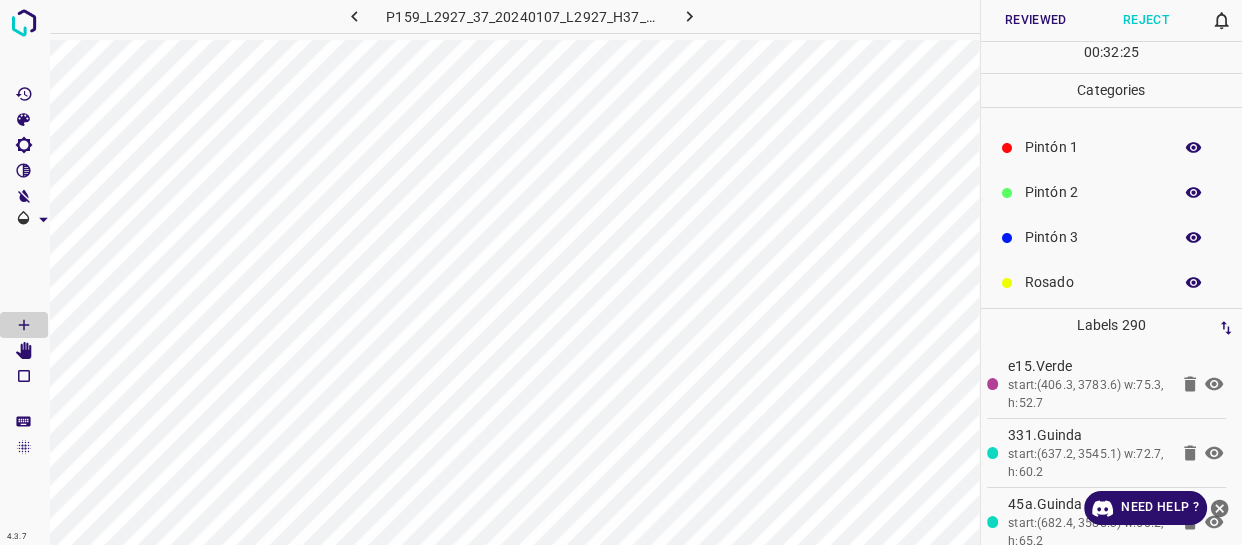 scroll, scrollTop: 0, scrollLeft: 0, axis: both 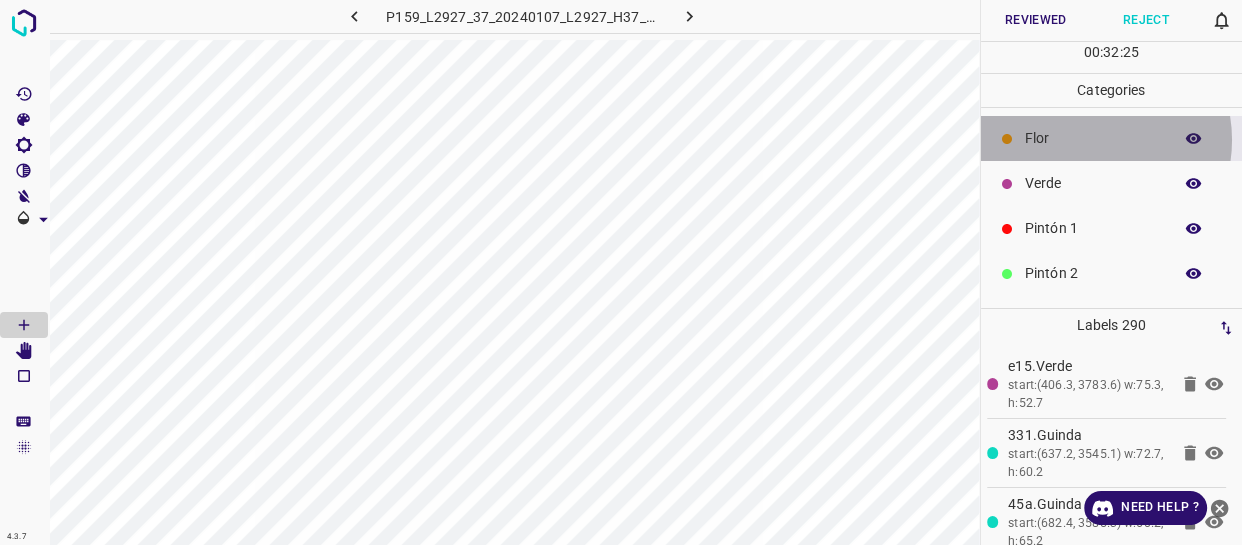click on "Flor" at bounding box center [1093, 138] 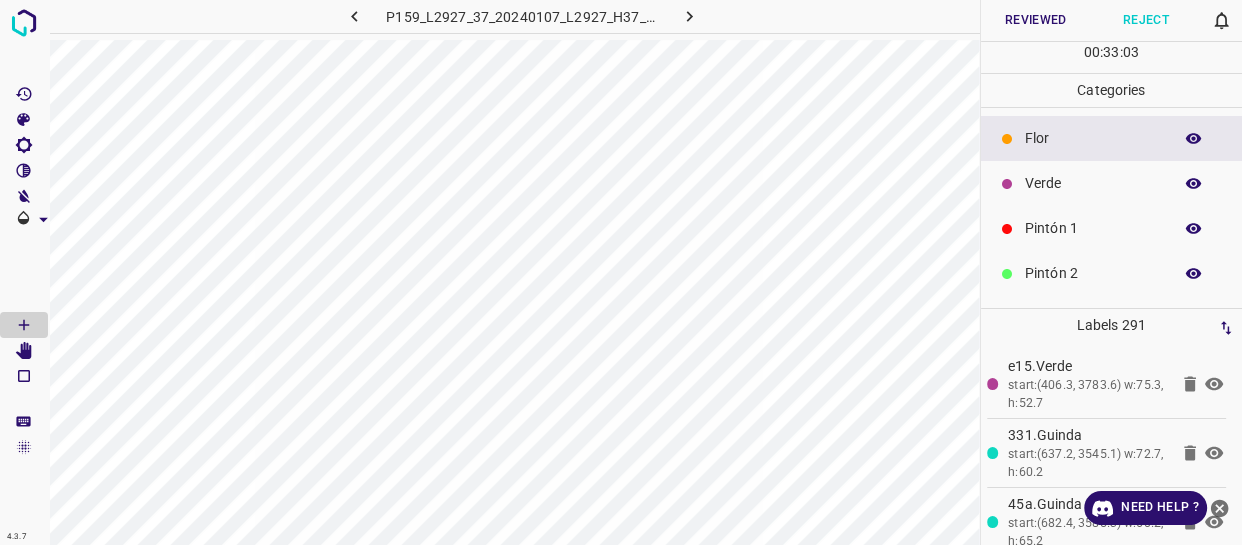 click 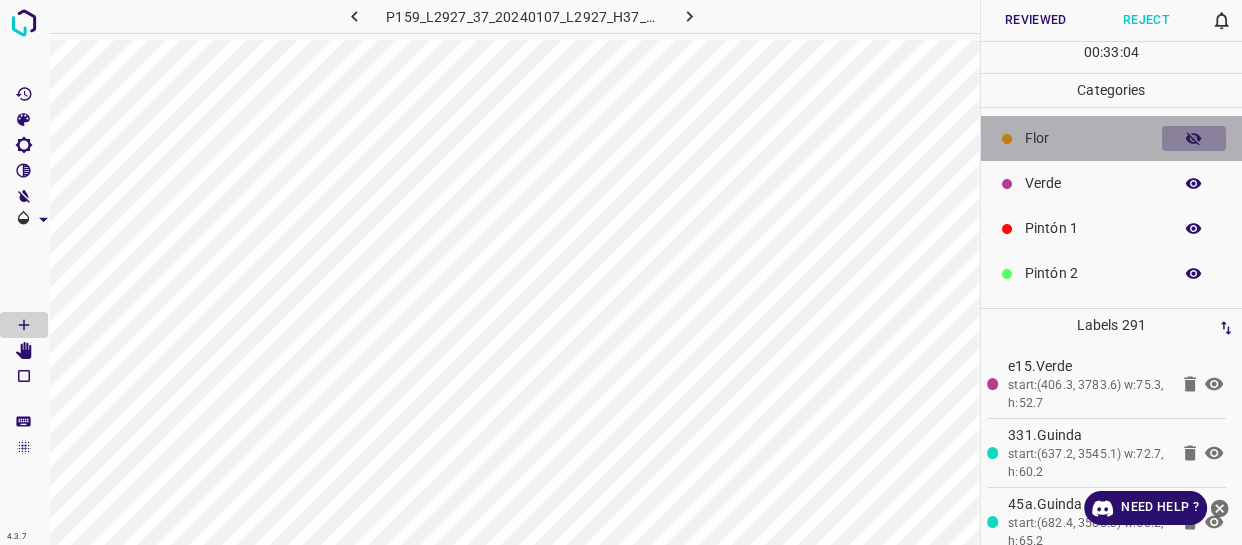 click 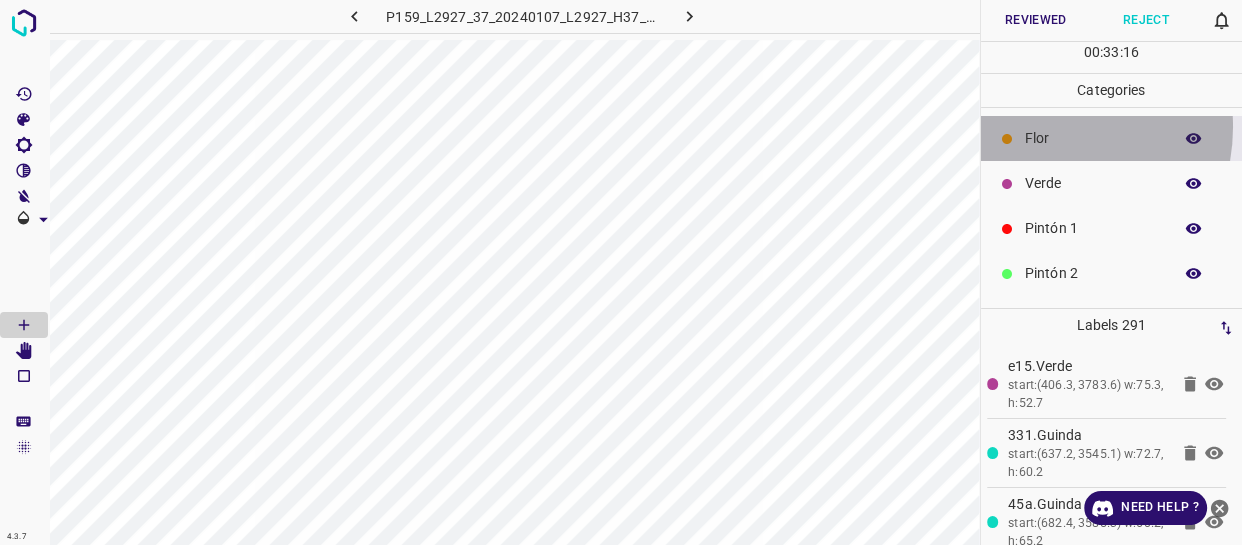 click on "Flor" at bounding box center (1093, 138) 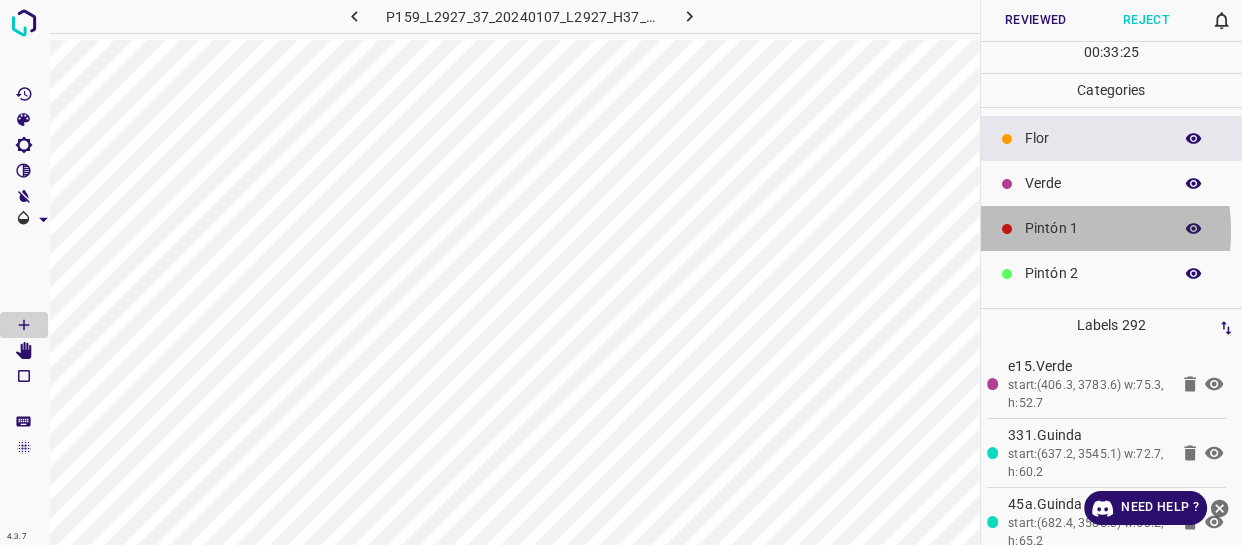 click on "Pintón 1" at bounding box center (1093, 228) 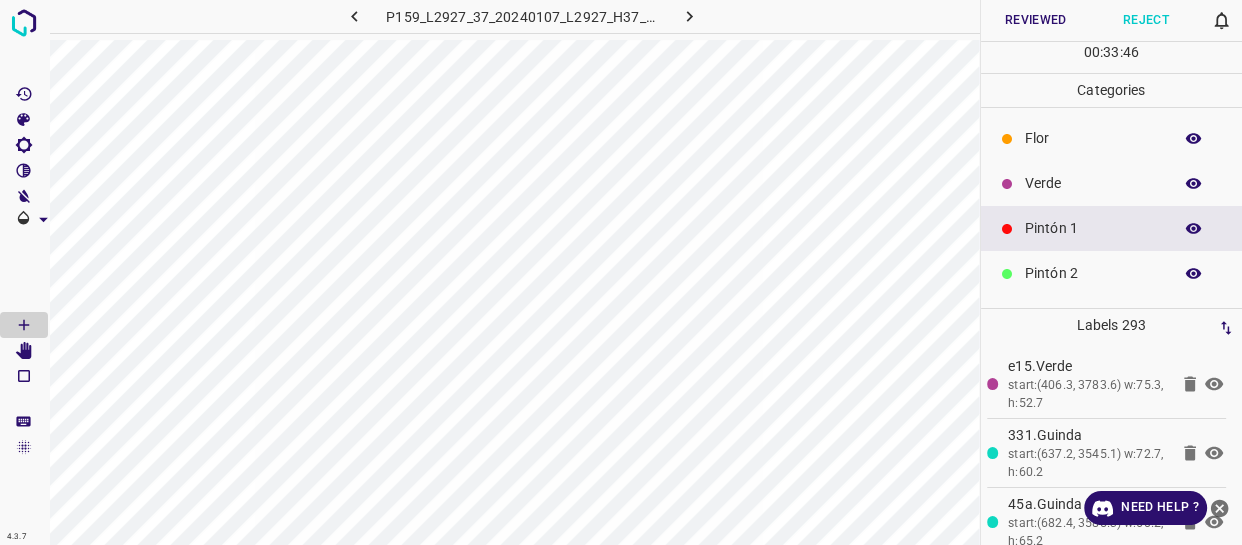 click on "Flor" at bounding box center (1093, 138) 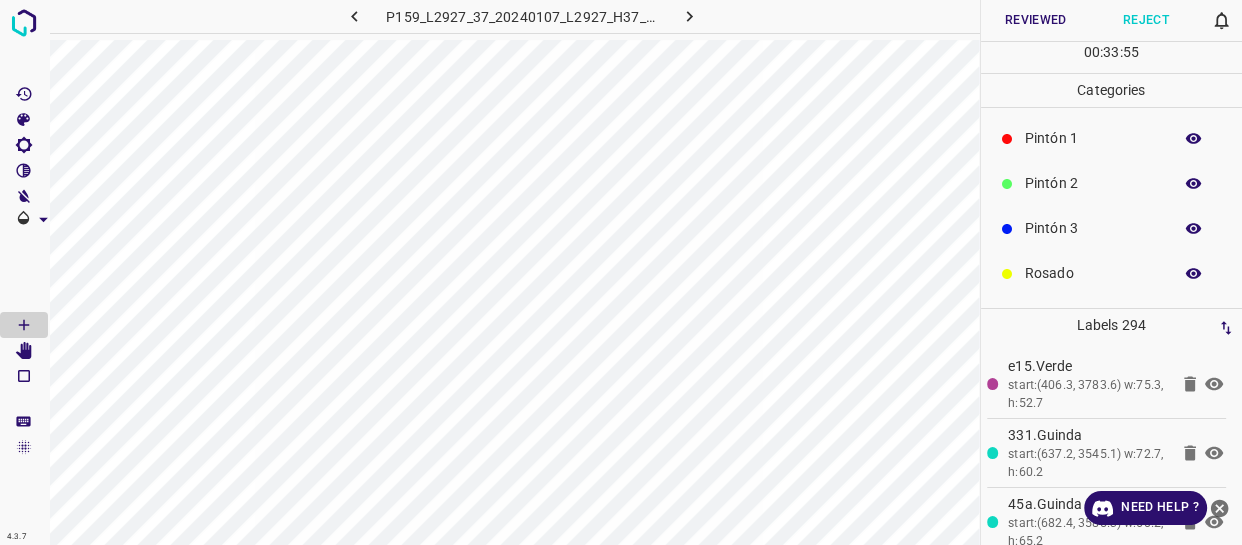 scroll, scrollTop: 175, scrollLeft: 0, axis: vertical 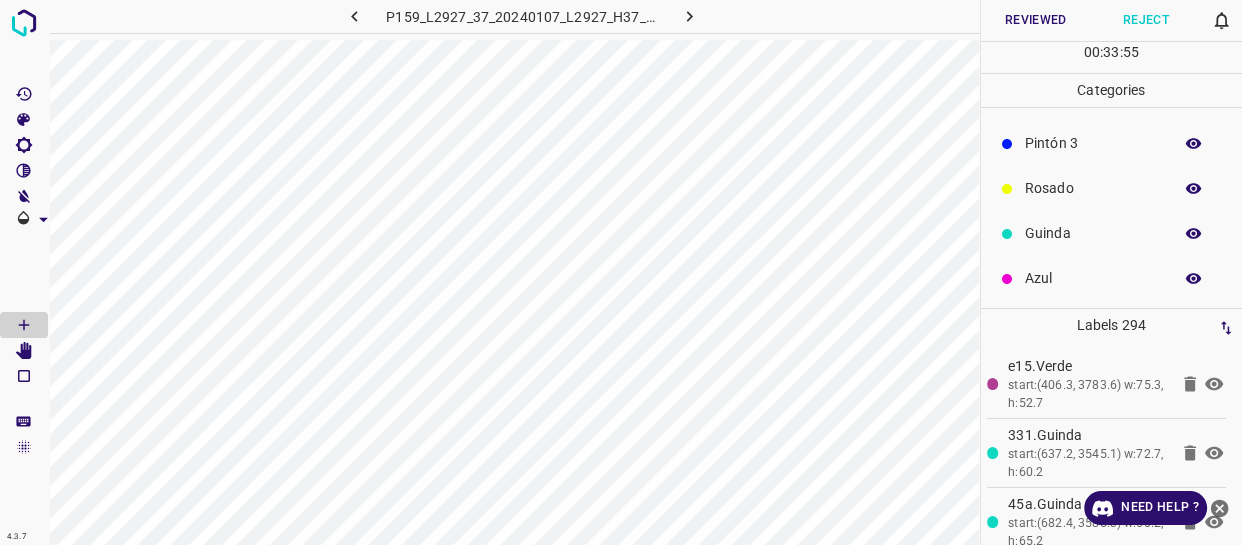 click 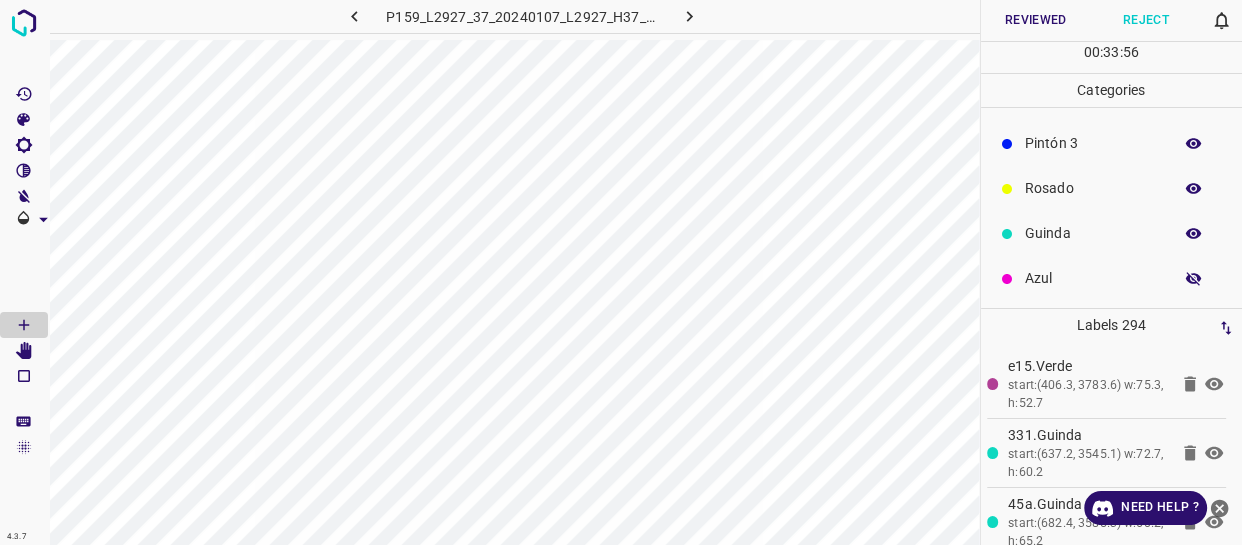 click 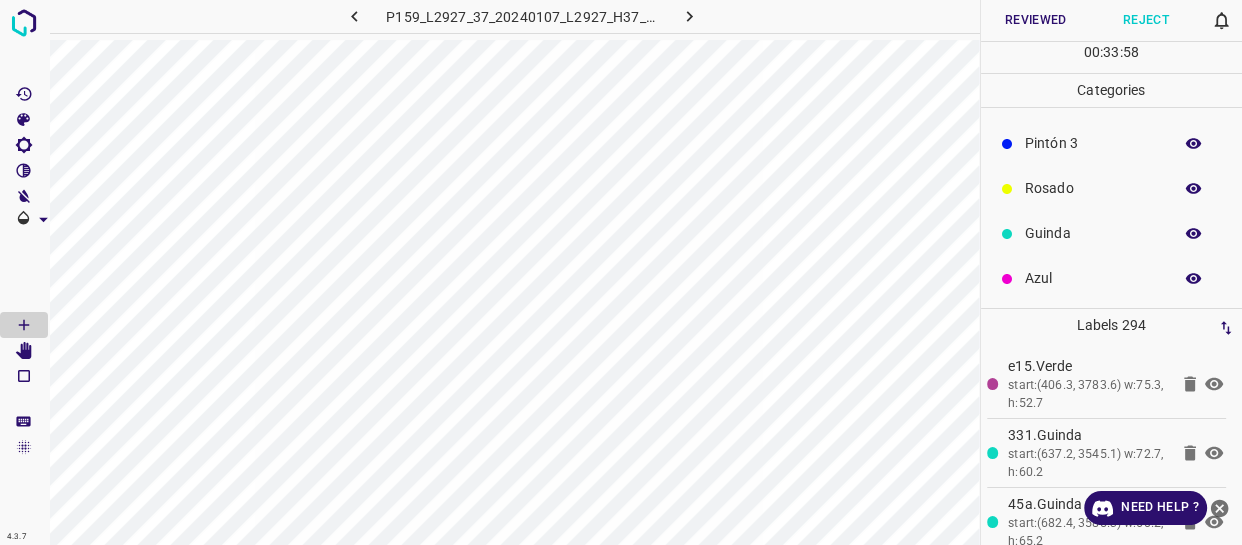 scroll, scrollTop: 0, scrollLeft: 0, axis: both 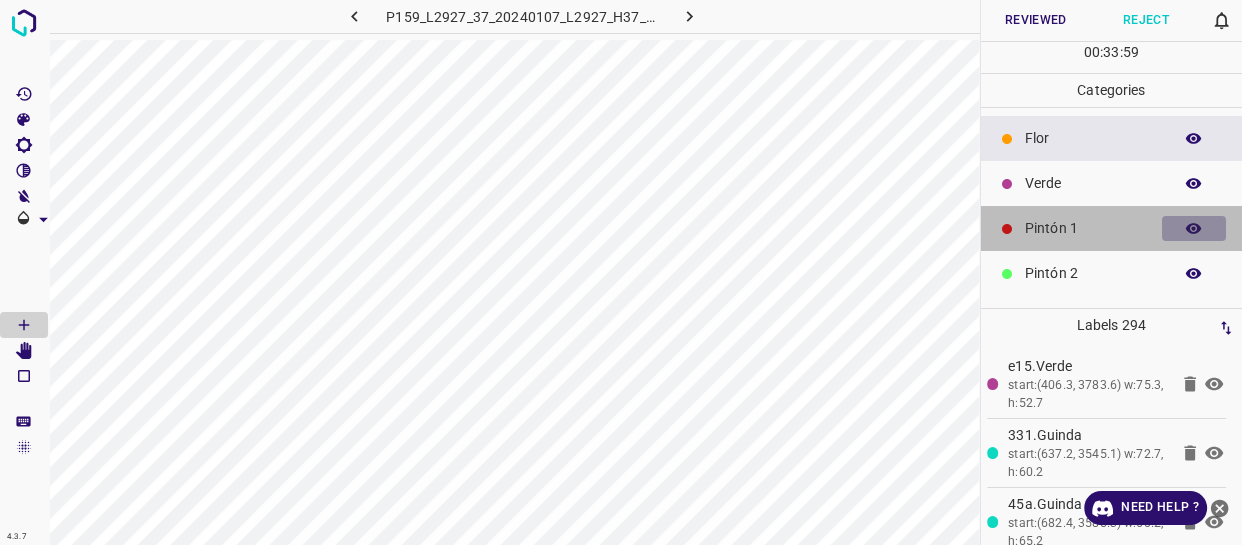 click at bounding box center (1194, 229) 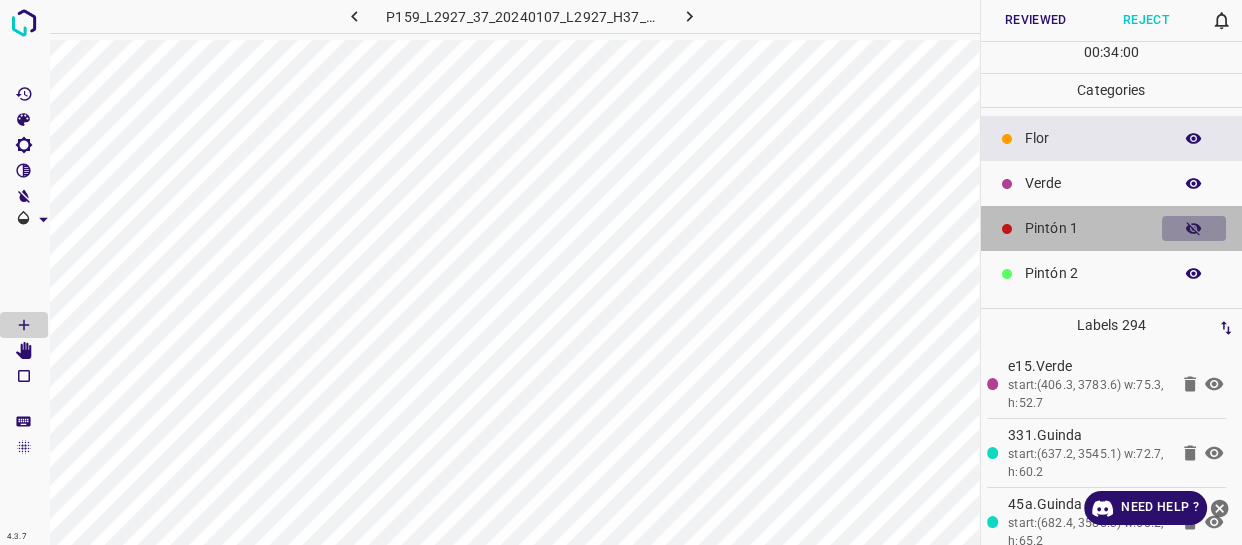 click at bounding box center (1194, 229) 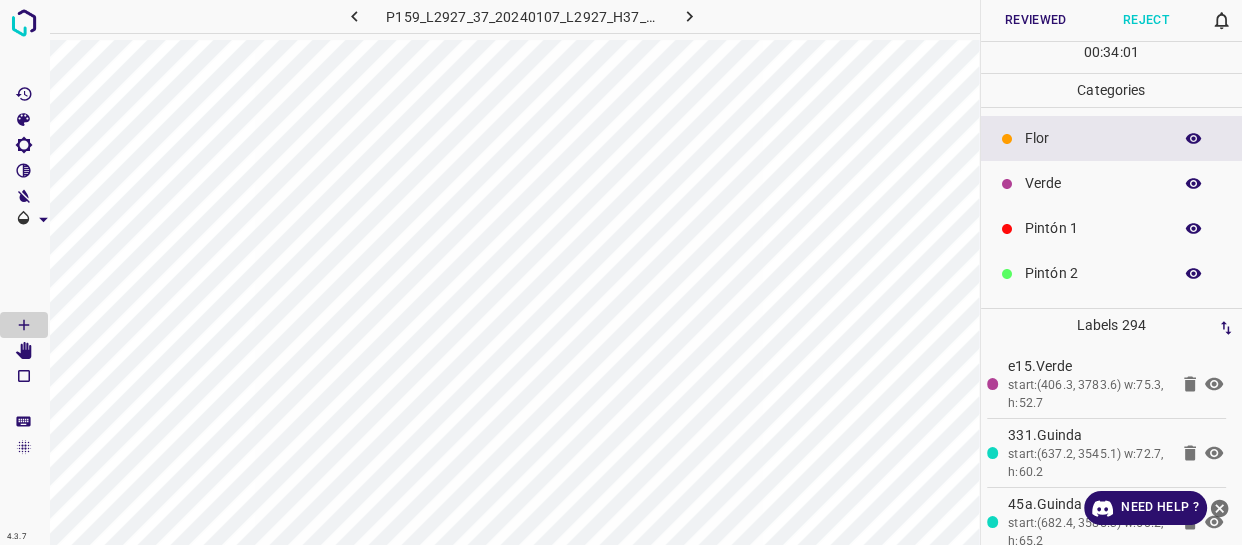 type 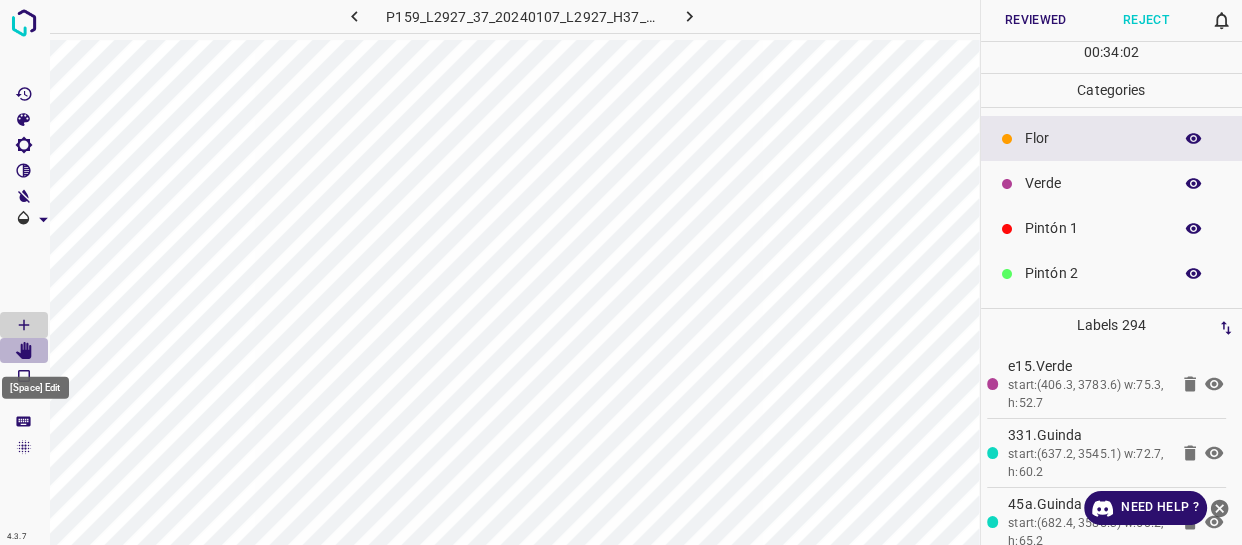 click 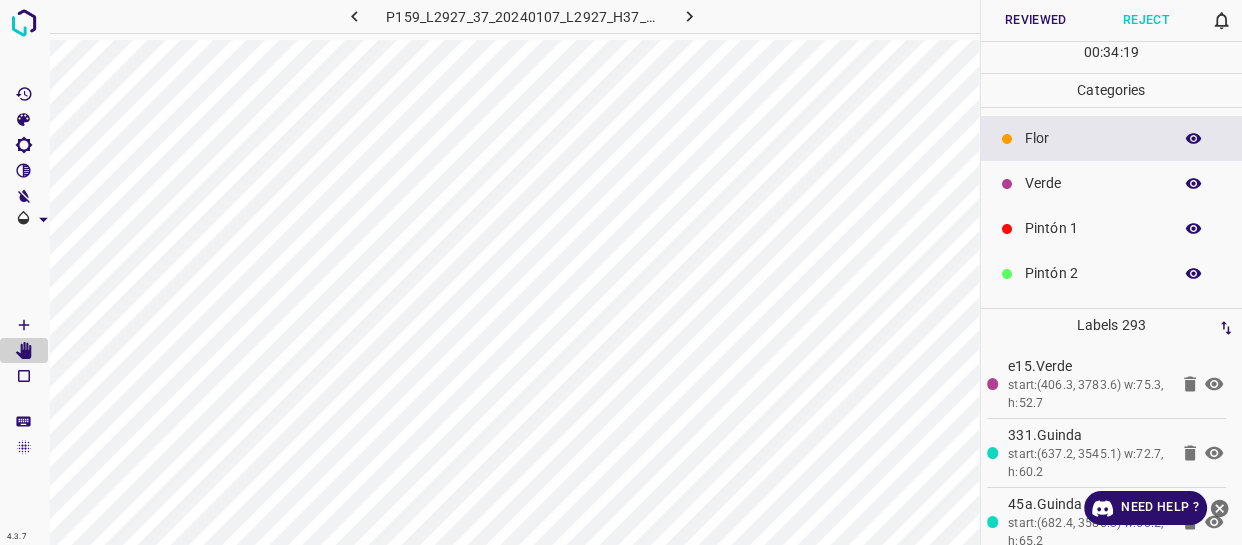 click on "Reviewed" at bounding box center [1036, 20] 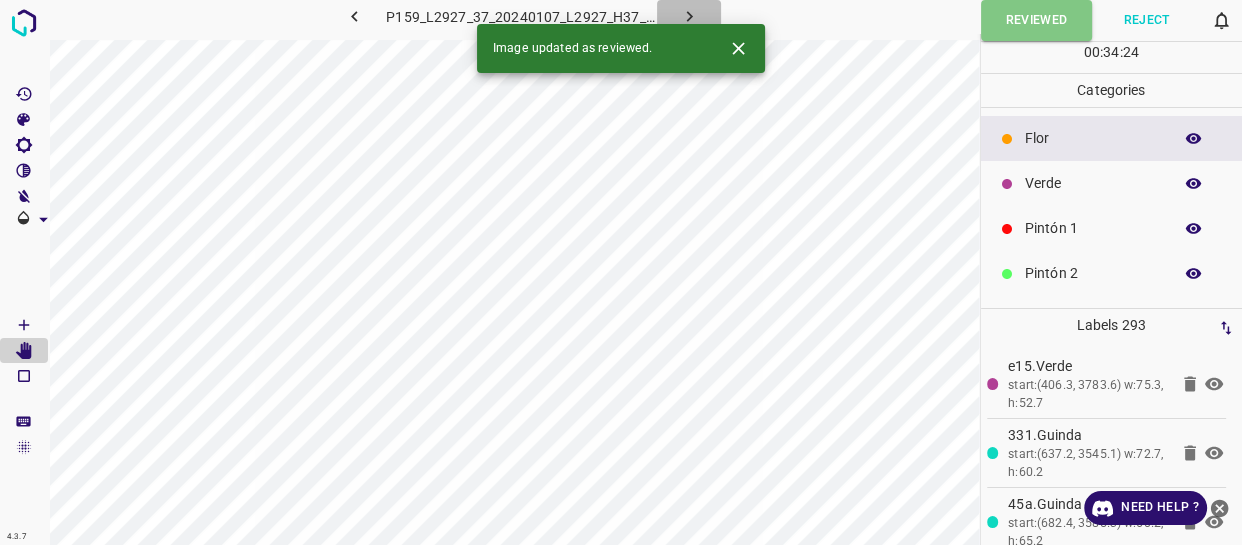 click 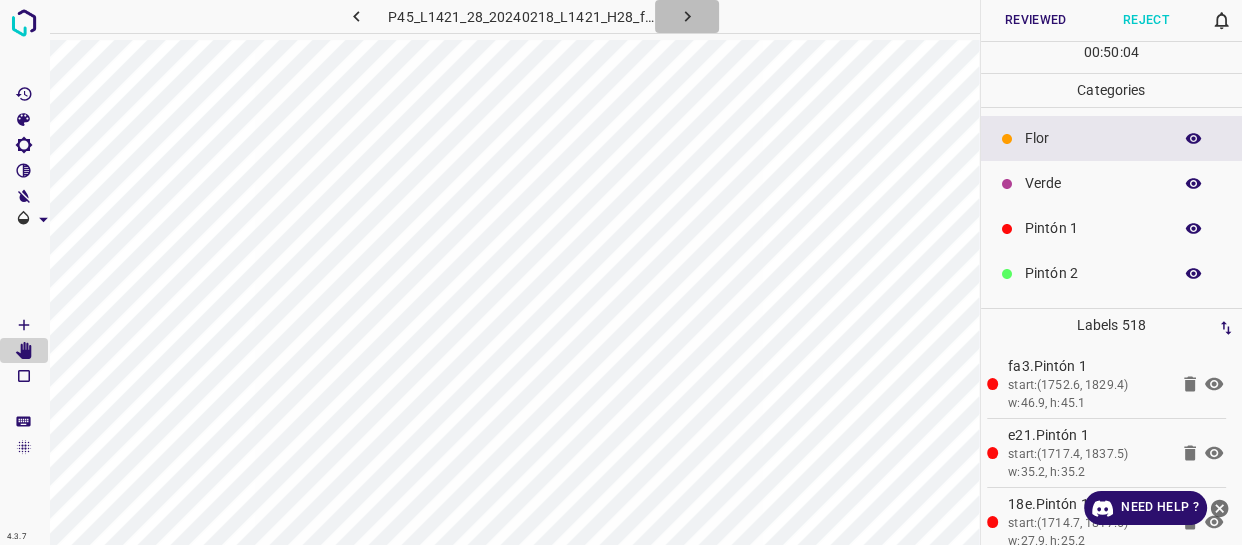 click 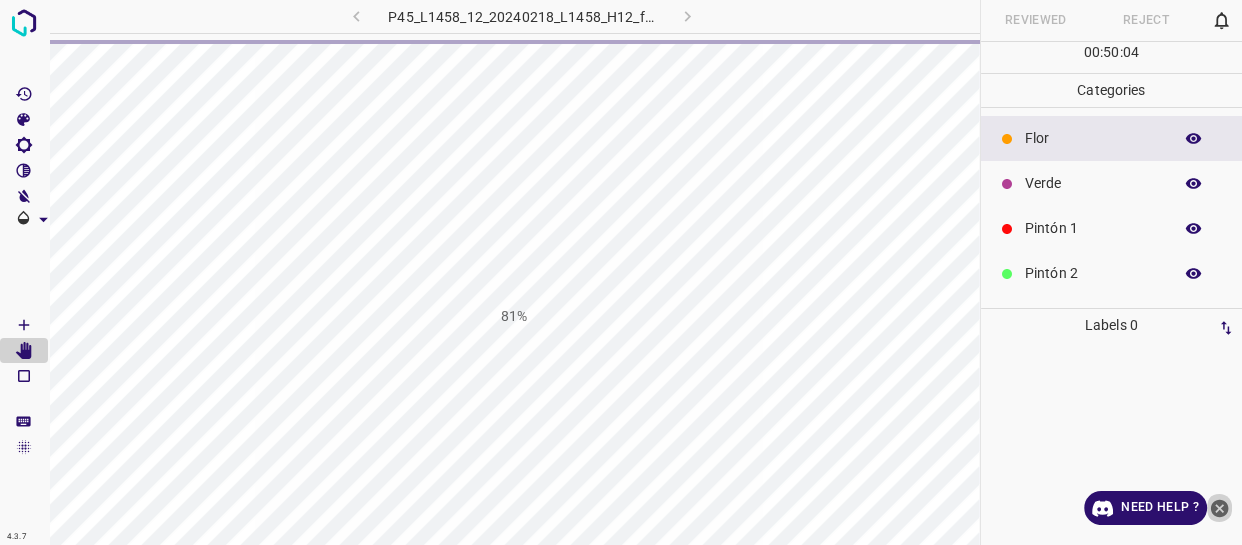 click 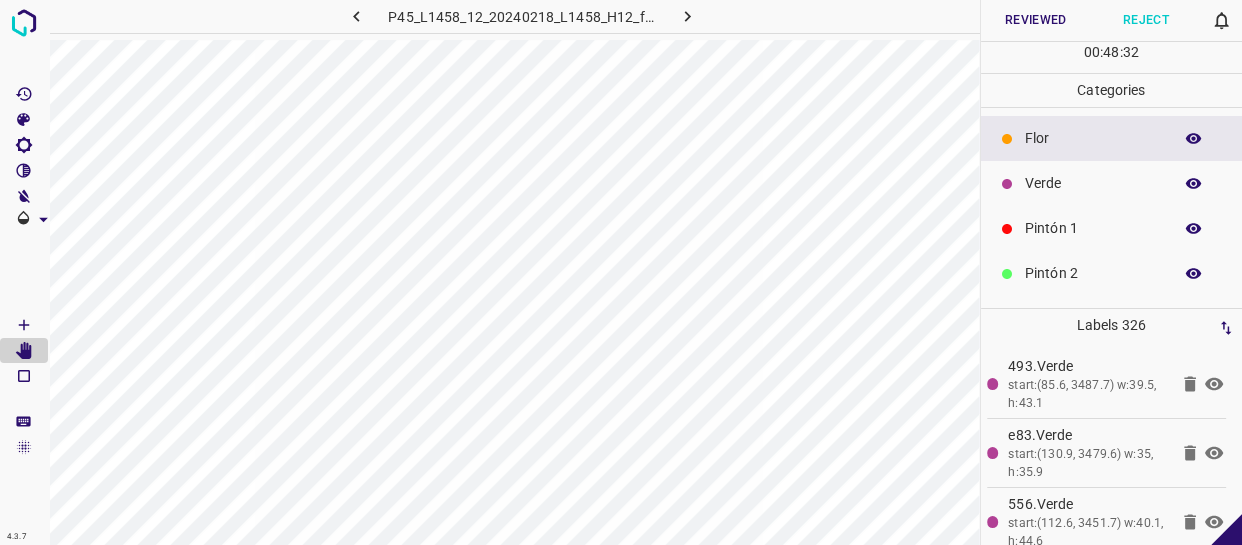 click 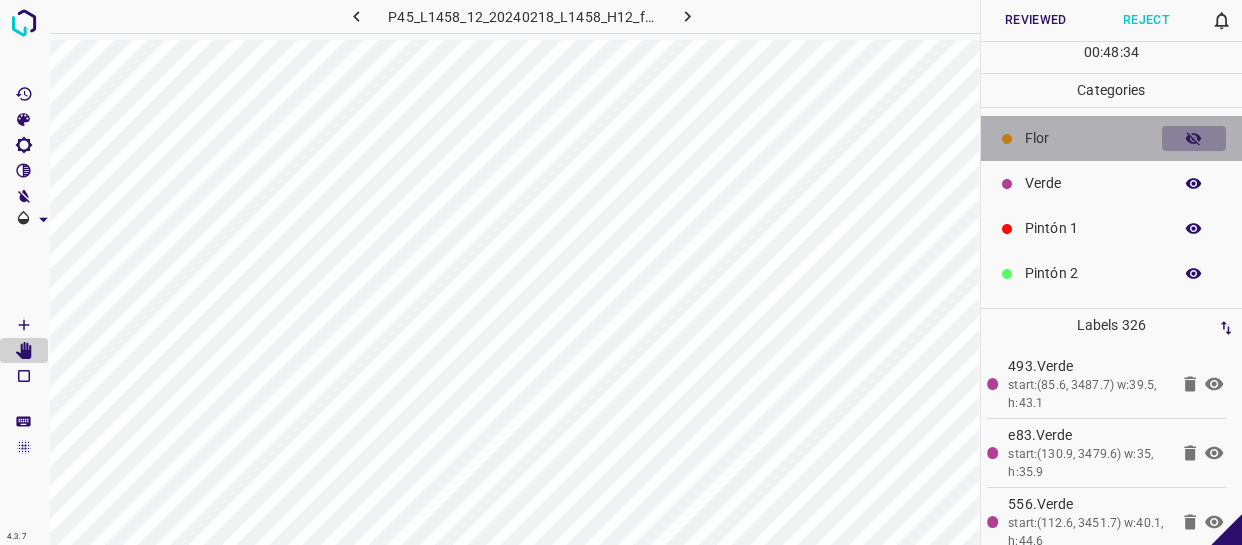 click 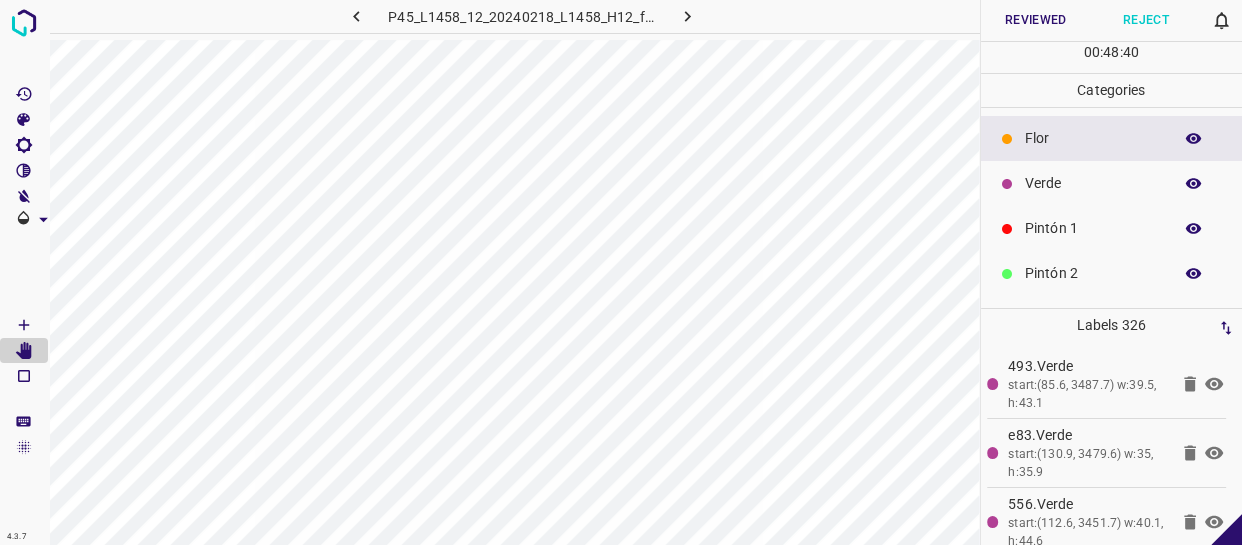 click 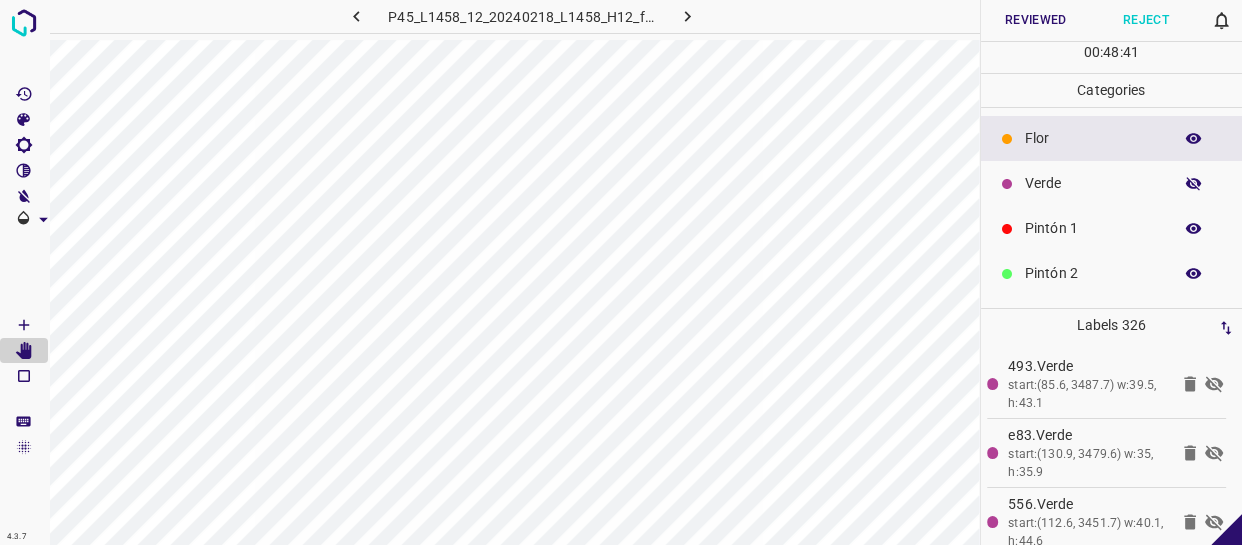 click 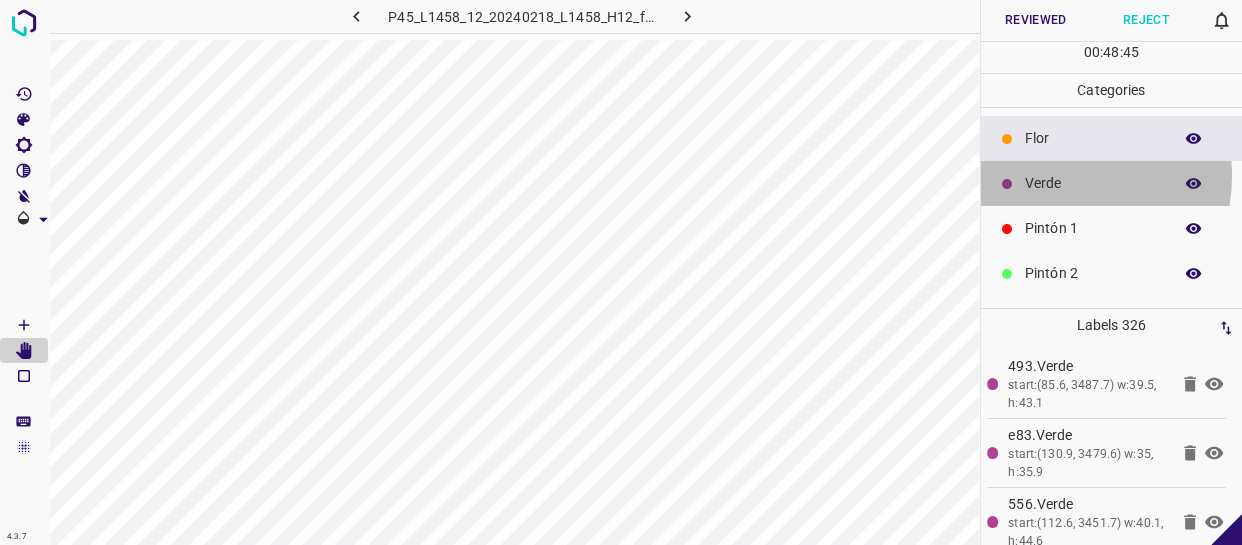 click on "Verde" at bounding box center [1093, 183] 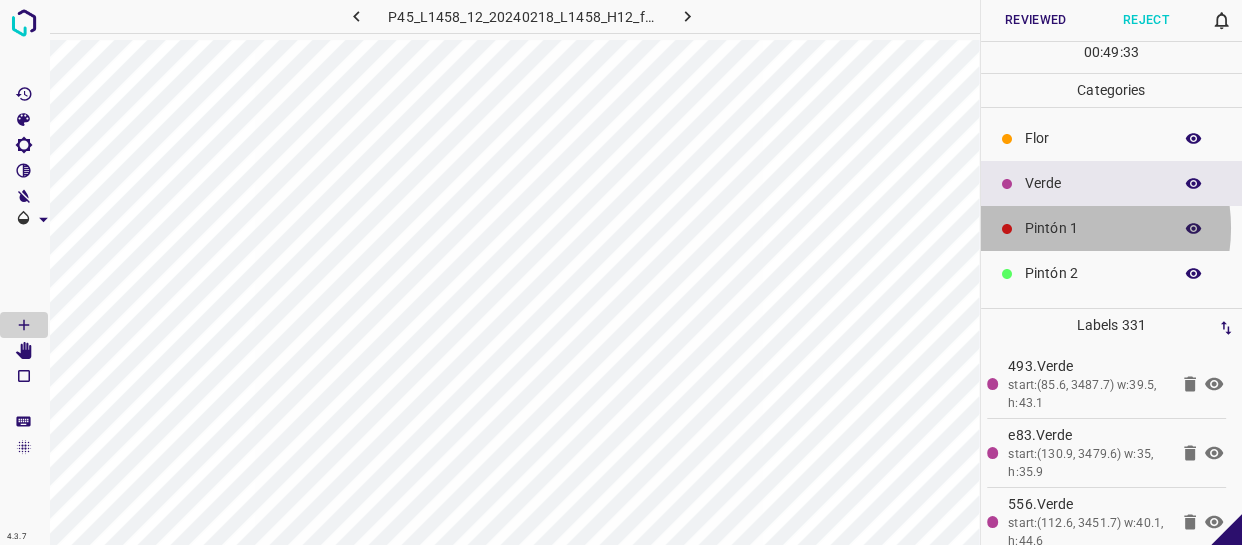 click on "Pintón 1" at bounding box center [1093, 228] 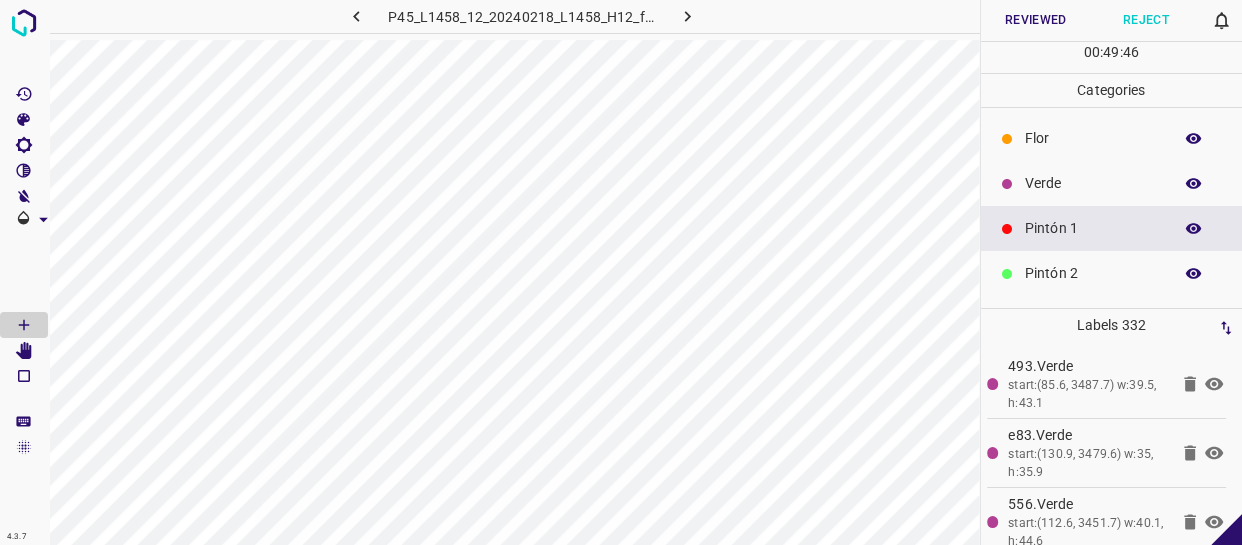 click 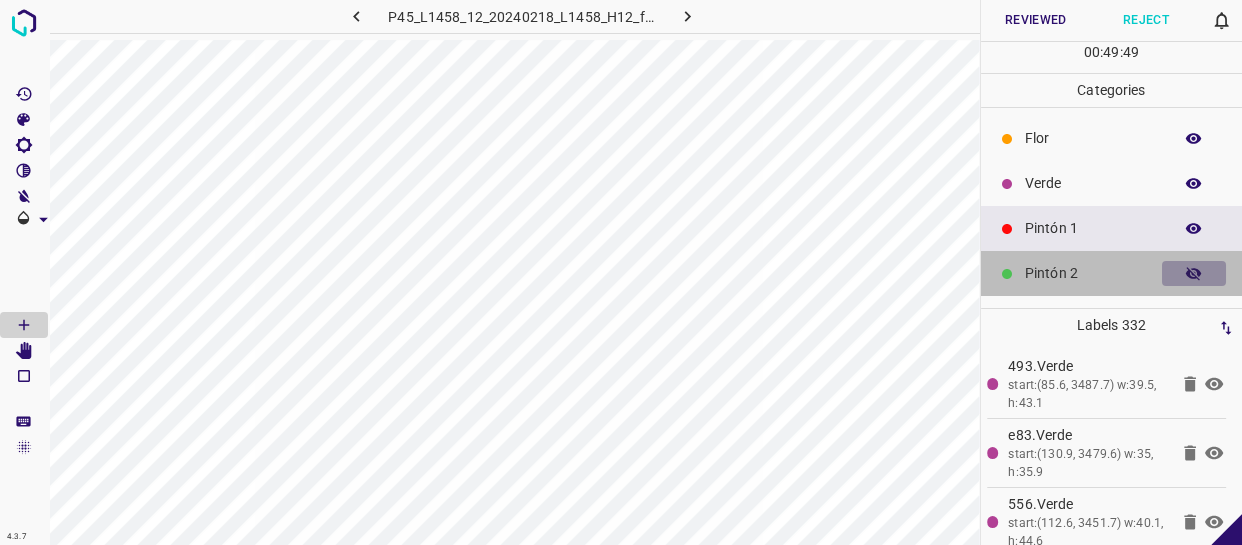 click 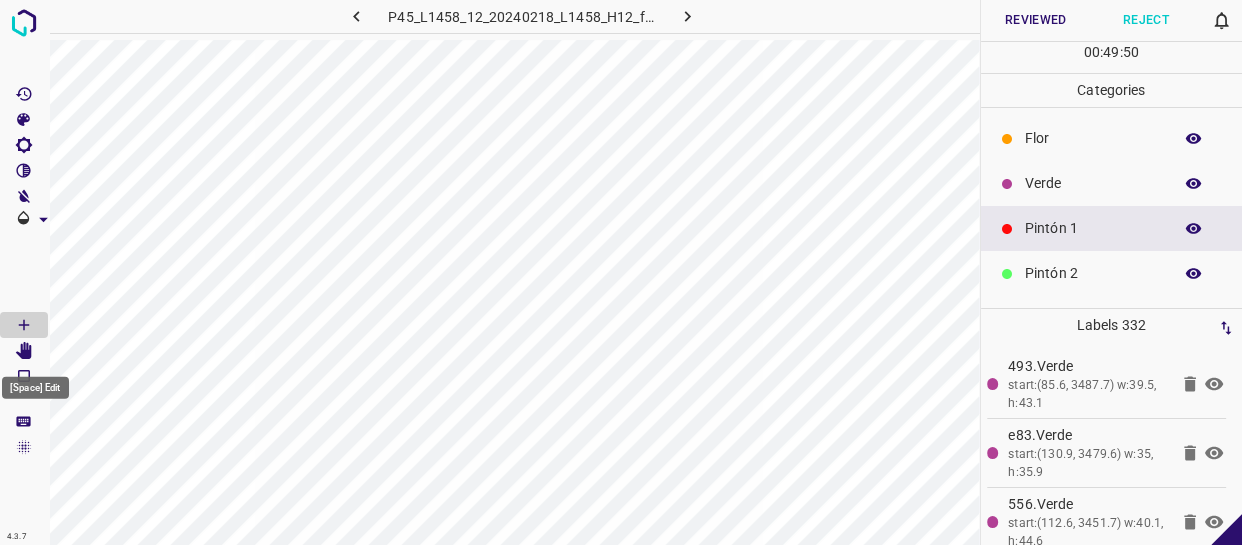 click at bounding box center [24, 351] 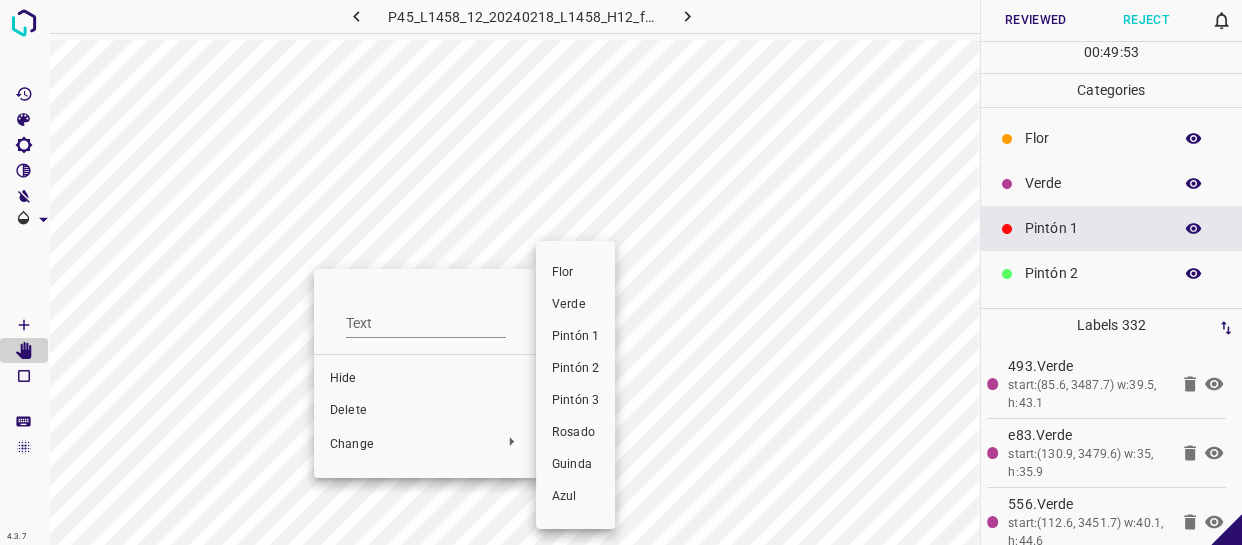 click on "Verde" at bounding box center [575, 305] 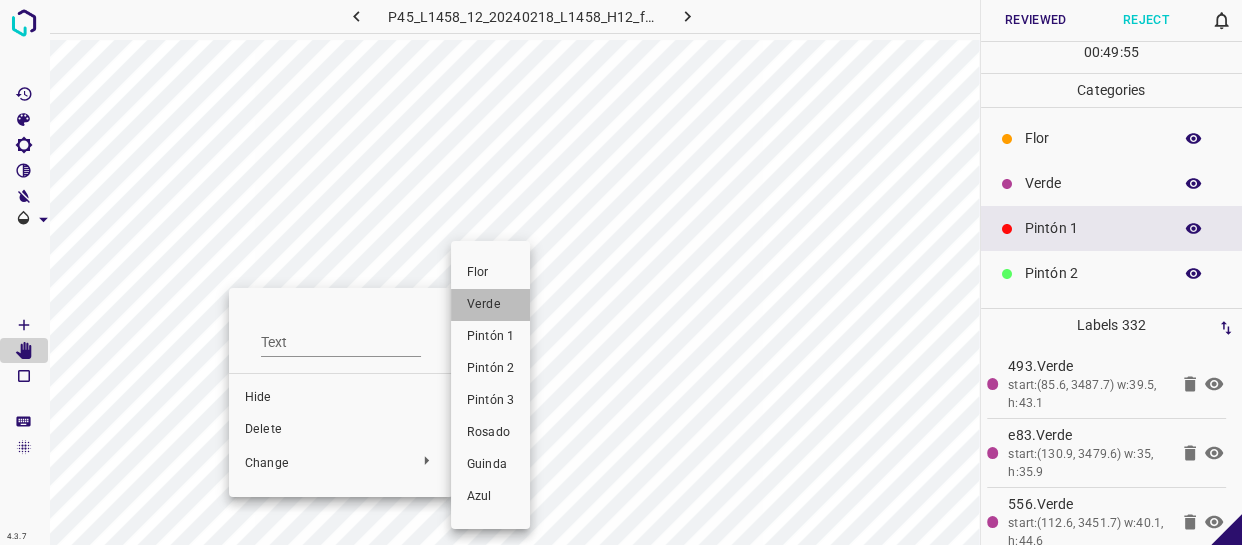 click on "Verde" at bounding box center [490, 305] 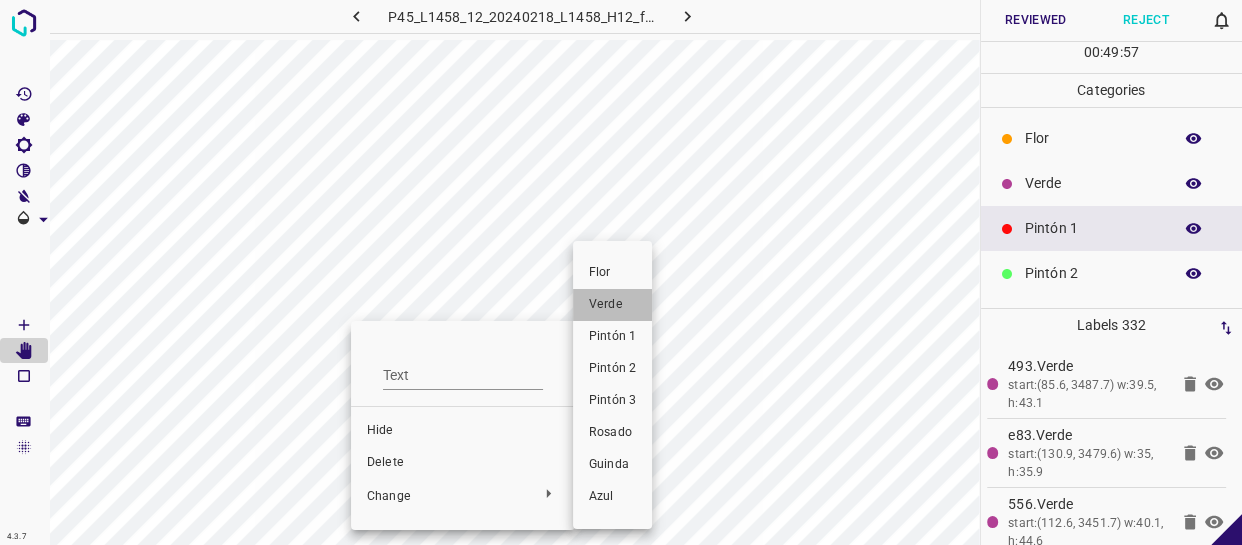 click on "Verde" at bounding box center [612, 305] 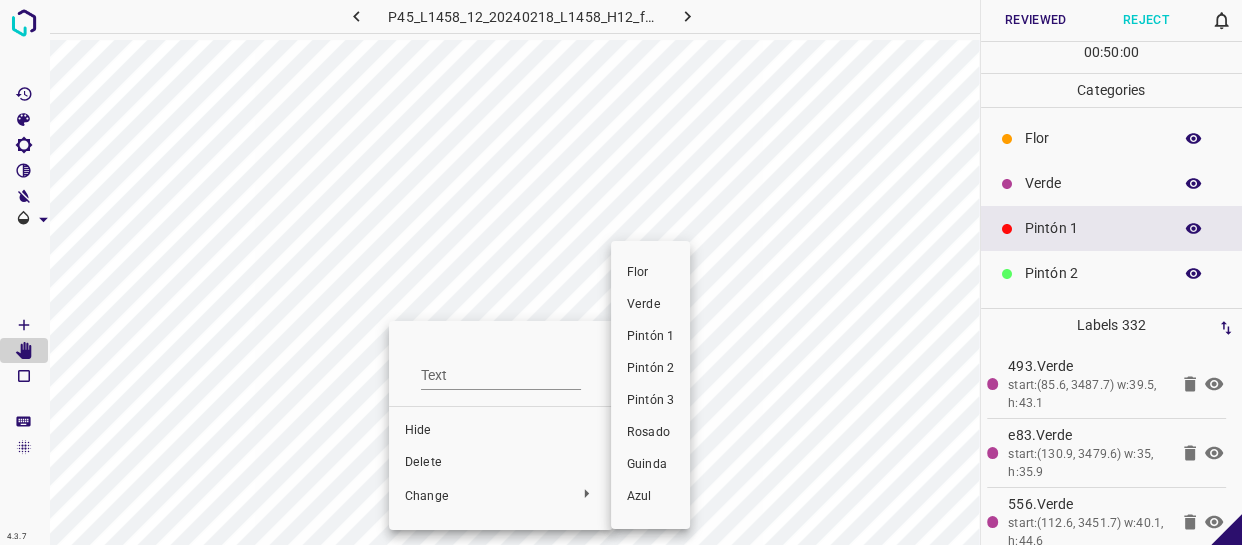 click on "Verde" at bounding box center [650, 305] 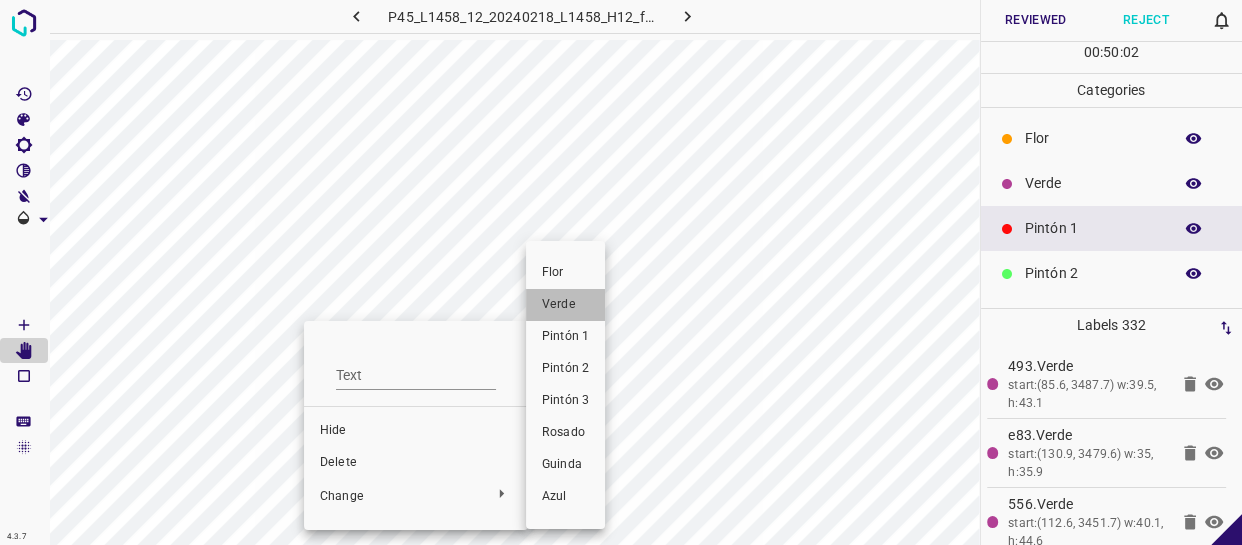 drag, startPoint x: 568, startPoint y: 299, endPoint x: 395, endPoint y: 292, distance: 173.14156 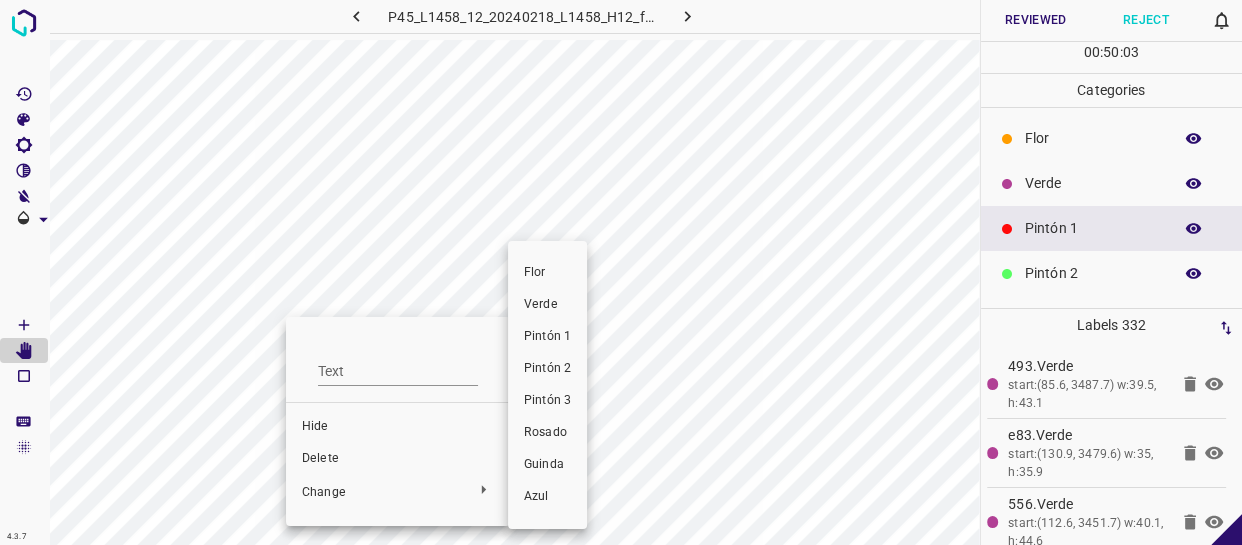click at bounding box center [621, 272] 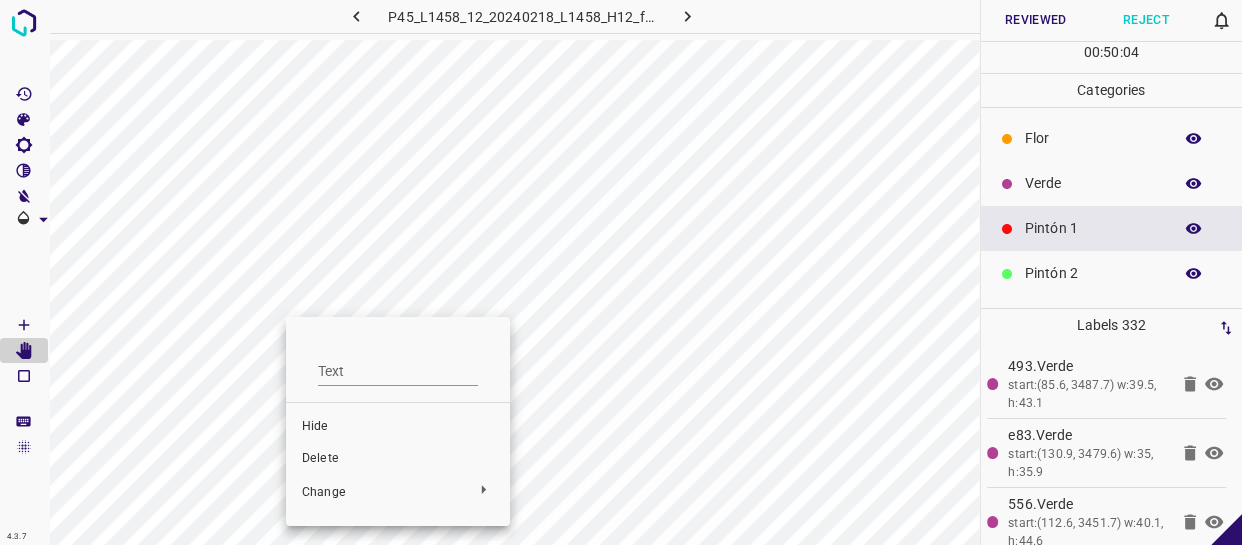 click at bounding box center [621, 272] 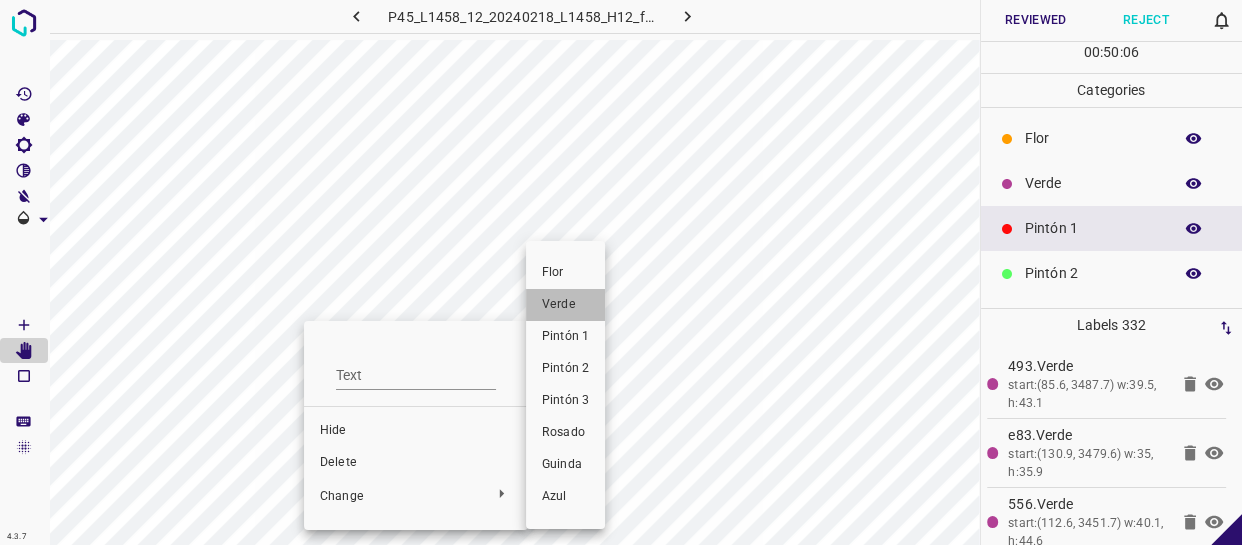 click on "Verde" at bounding box center [565, 305] 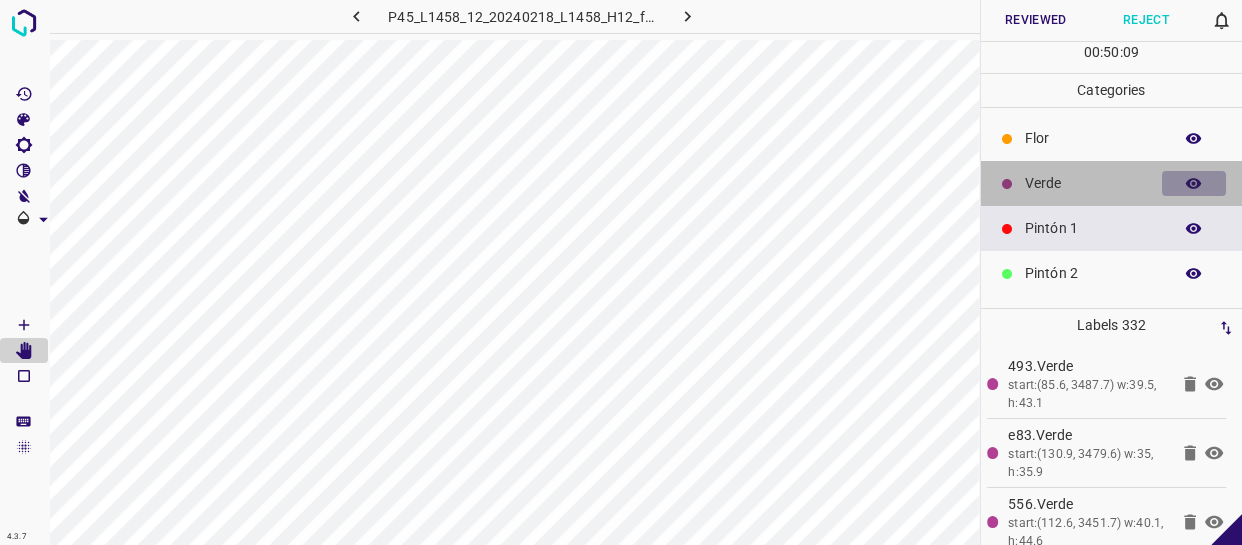 click 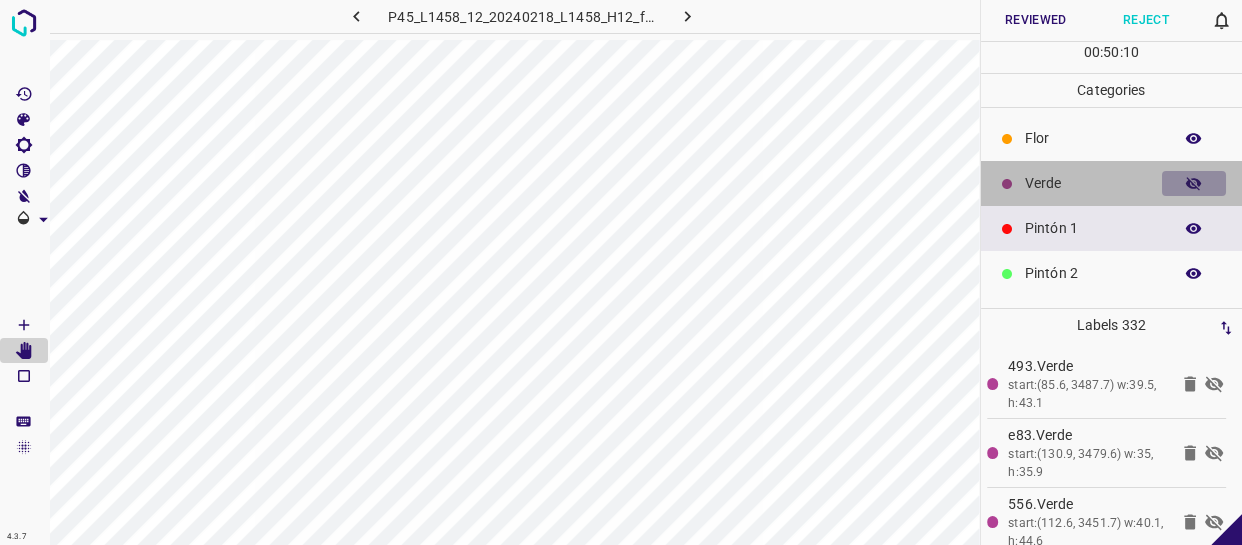 click 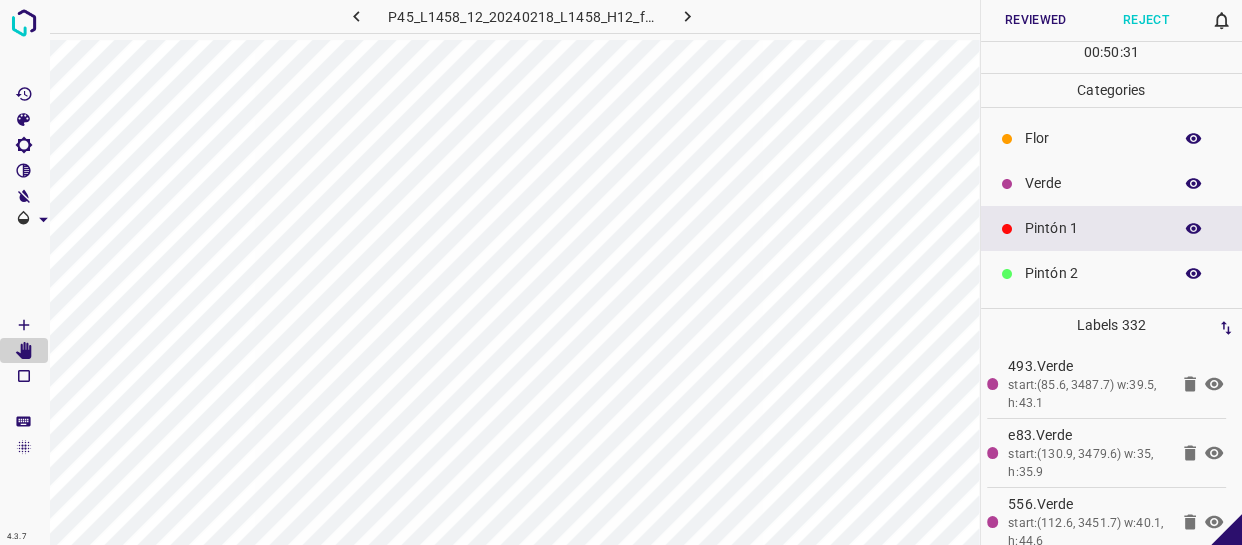 drag, startPoint x: 1080, startPoint y: 175, endPoint x: 1069, endPoint y: 177, distance: 11.18034 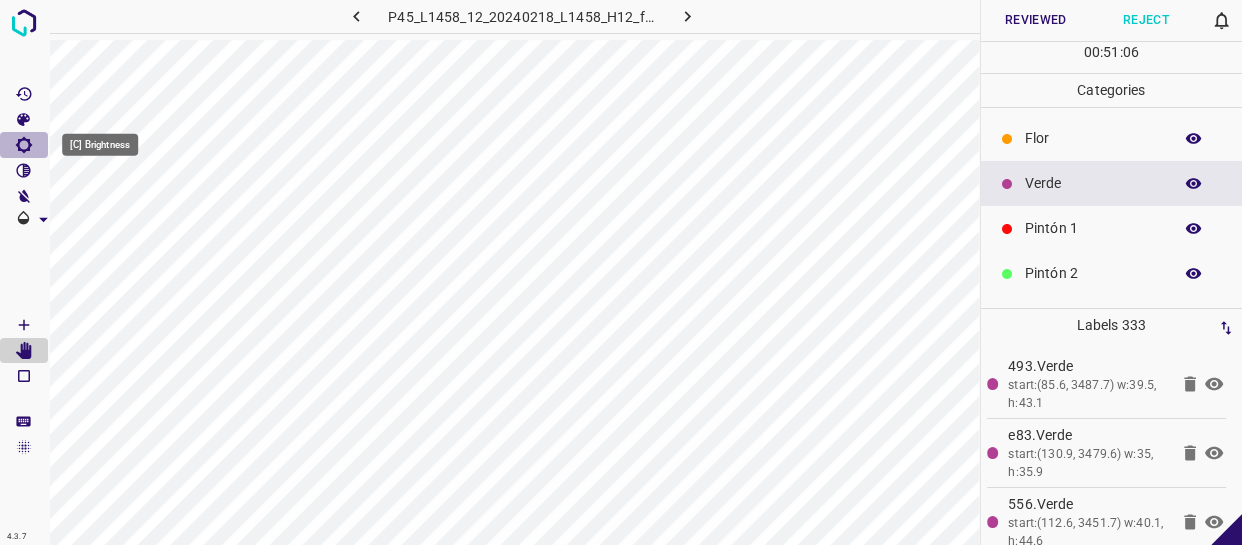 drag, startPoint x: 31, startPoint y: 151, endPoint x: 42, endPoint y: 174, distance: 25.495098 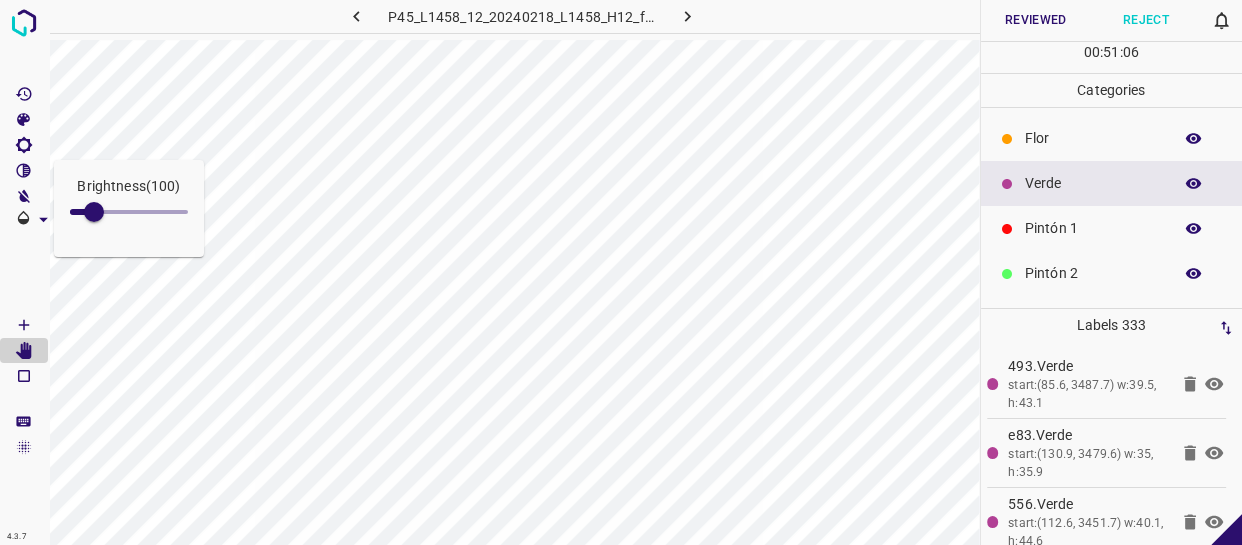 click at bounding box center (94, 212) 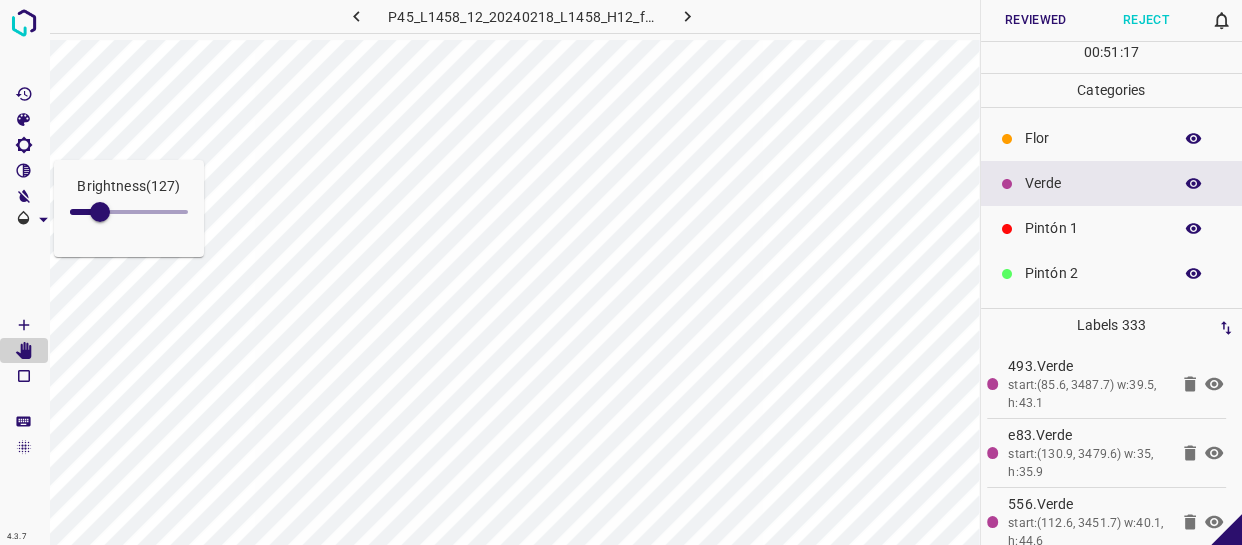 click on "Flor" at bounding box center (1093, 138) 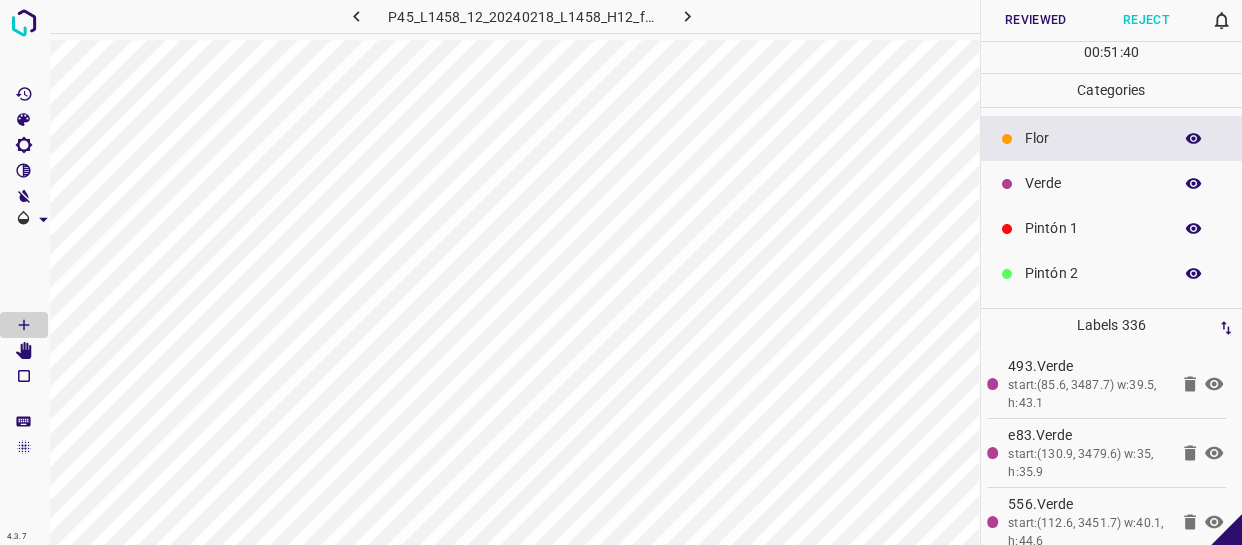 click on "Verde" at bounding box center (1093, 183) 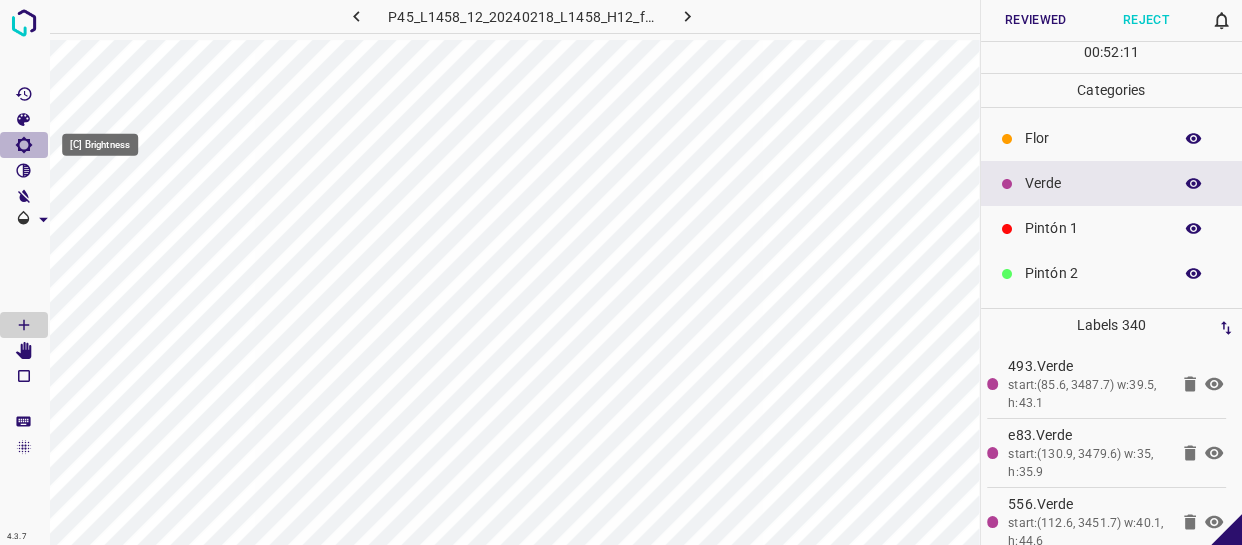 drag, startPoint x: 13, startPoint y: 135, endPoint x: 28, endPoint y: 145, distance: 18.027756 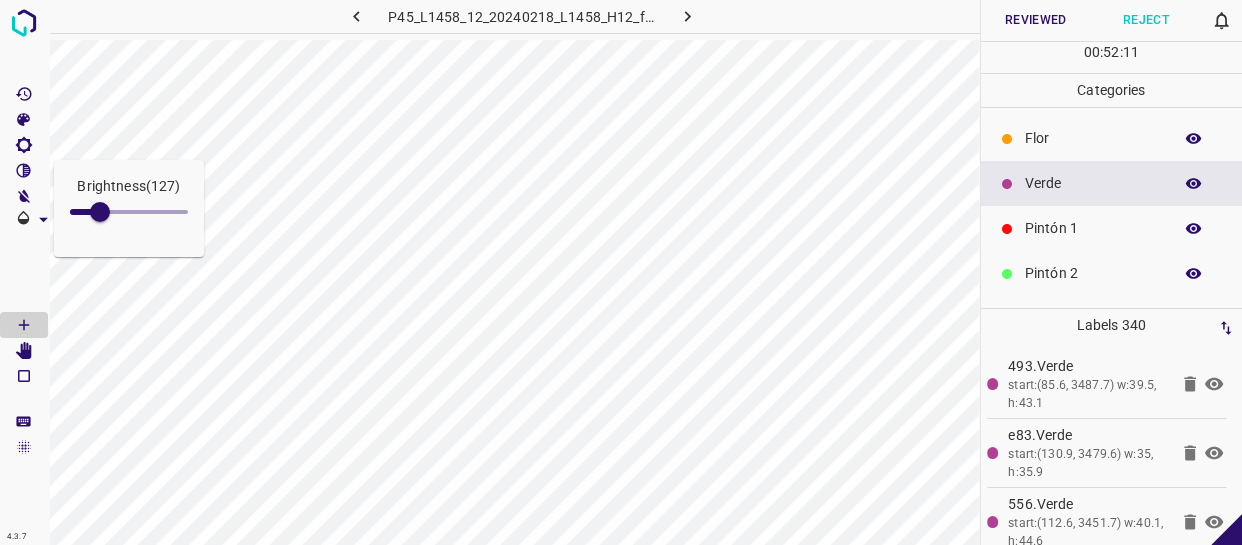 type on "182" 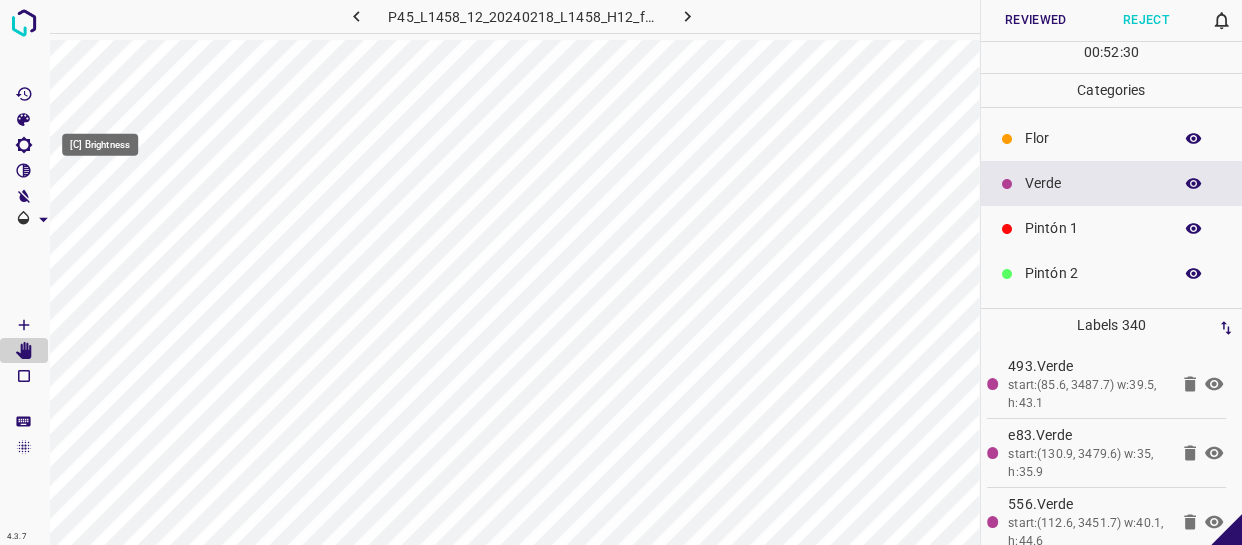 click 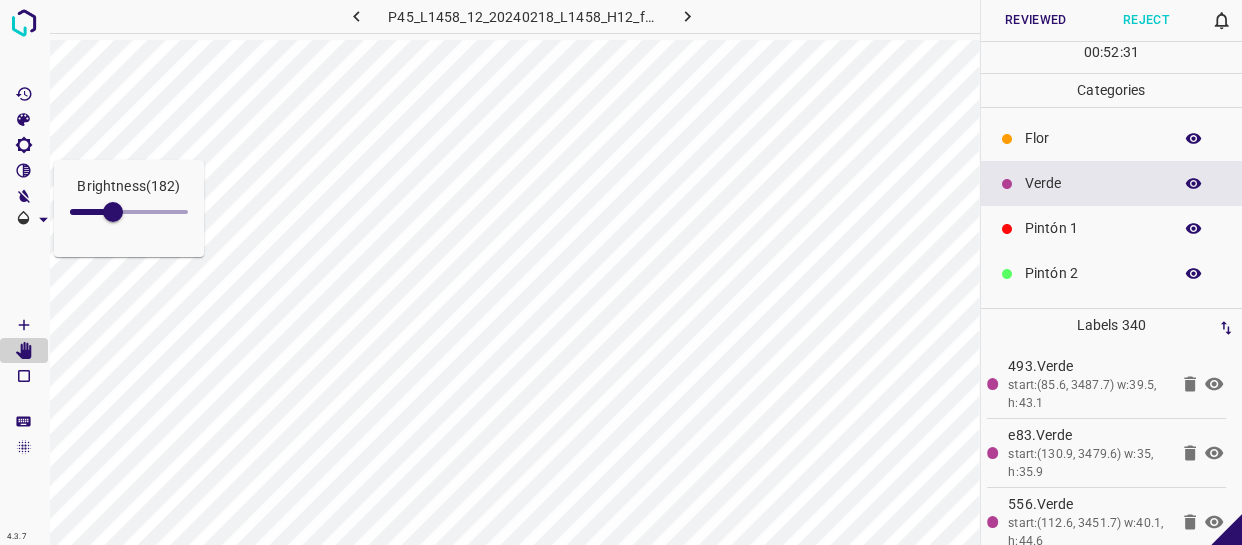 click at bounding box center [113, 212] 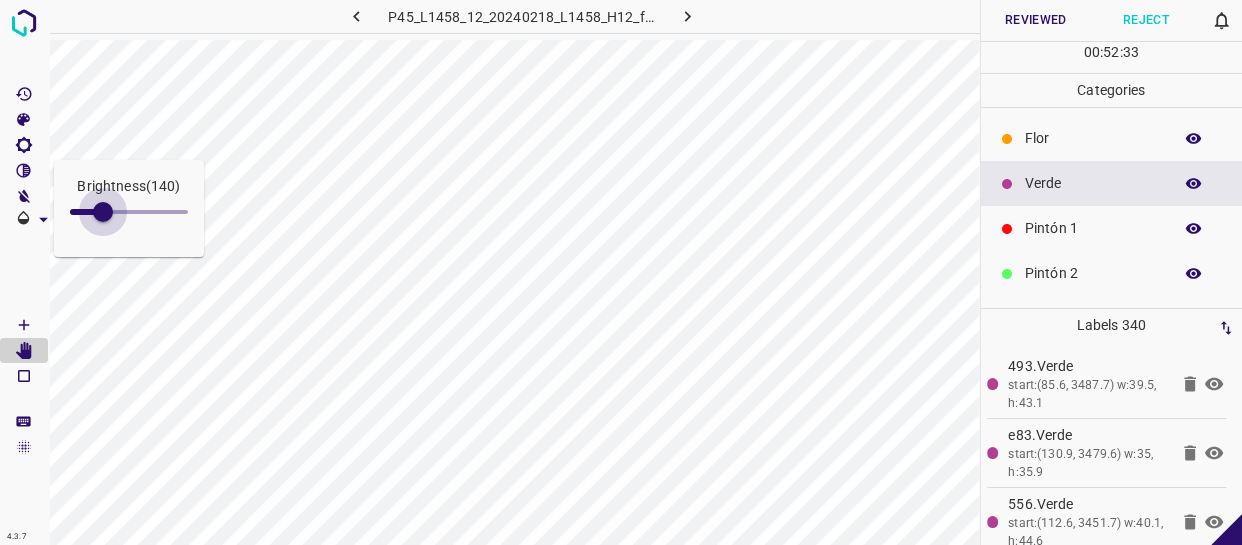 type on "148" 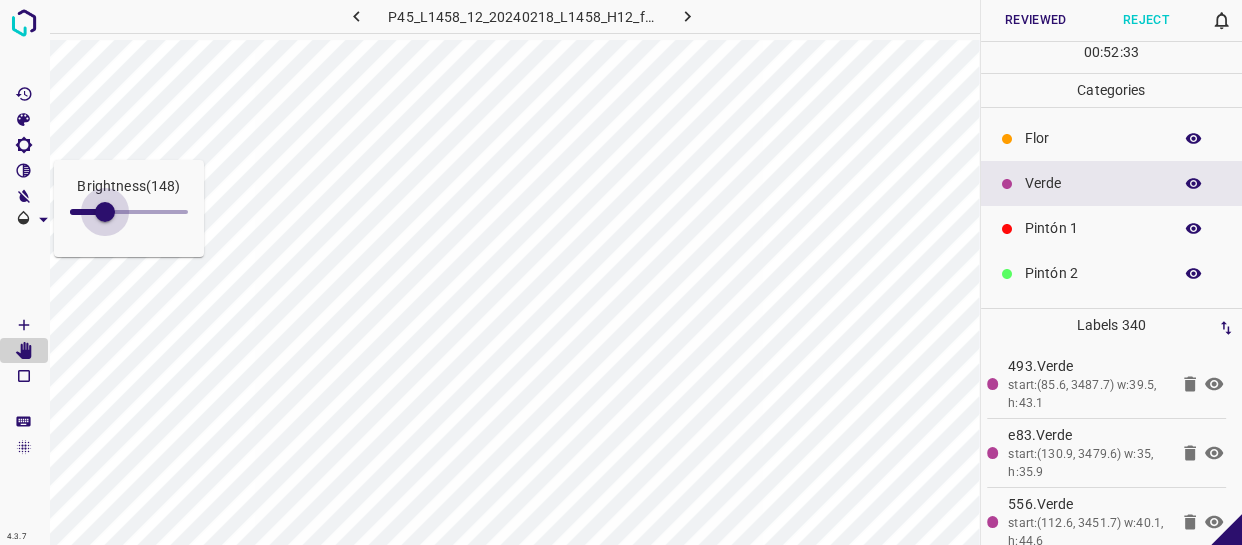 click at bounding box center (105, 212) 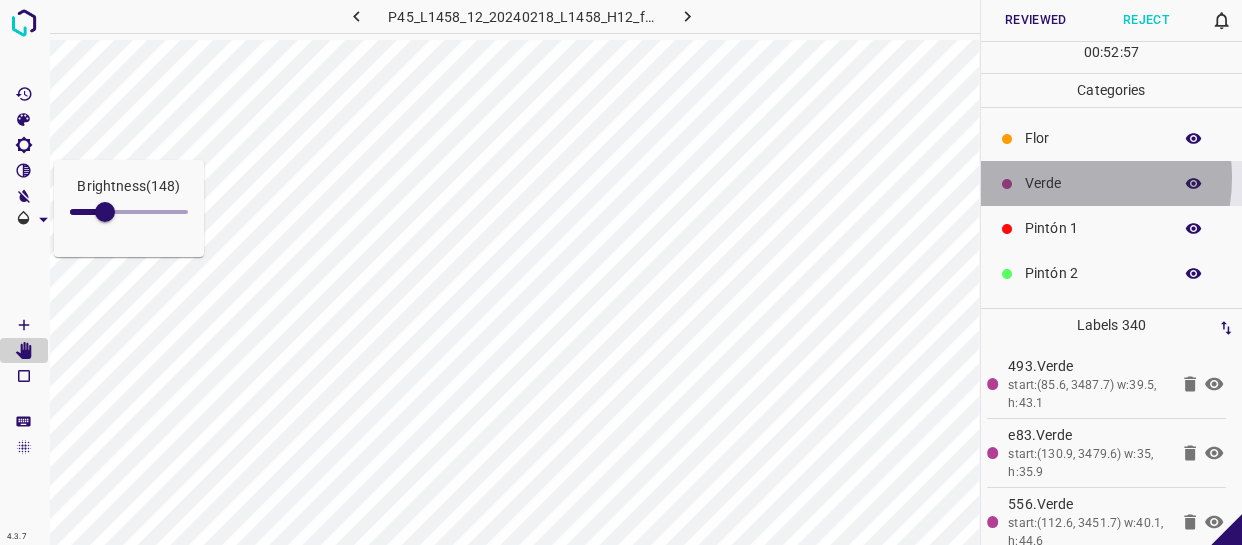 click on "Verde" at bounding box center (1093, 183) 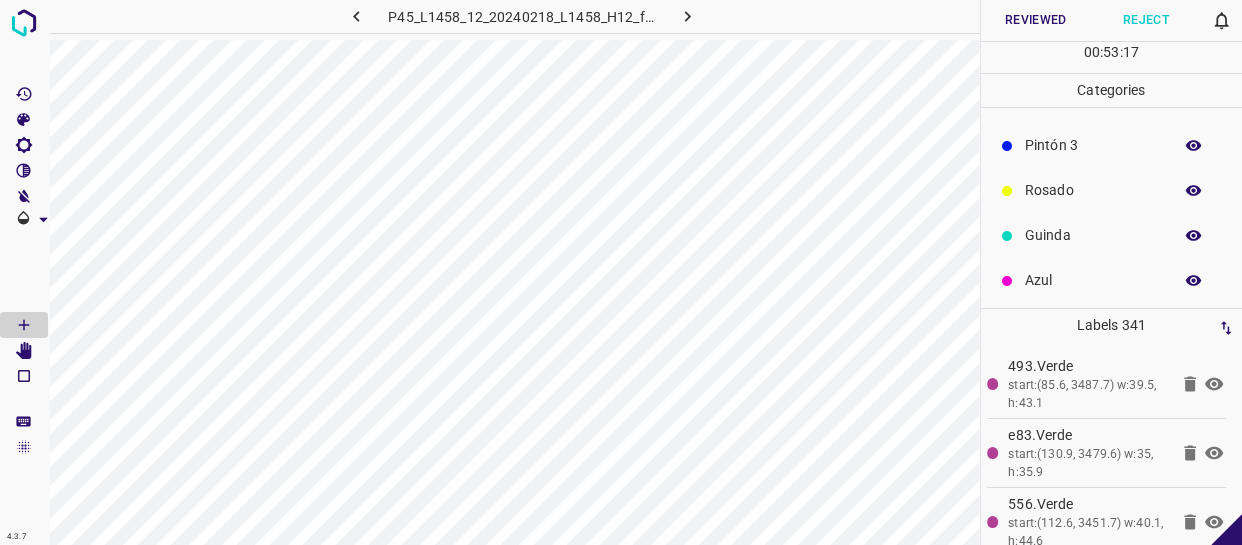 scroll, scrollTop: 175, scrollLeft: 0, axis: vertical 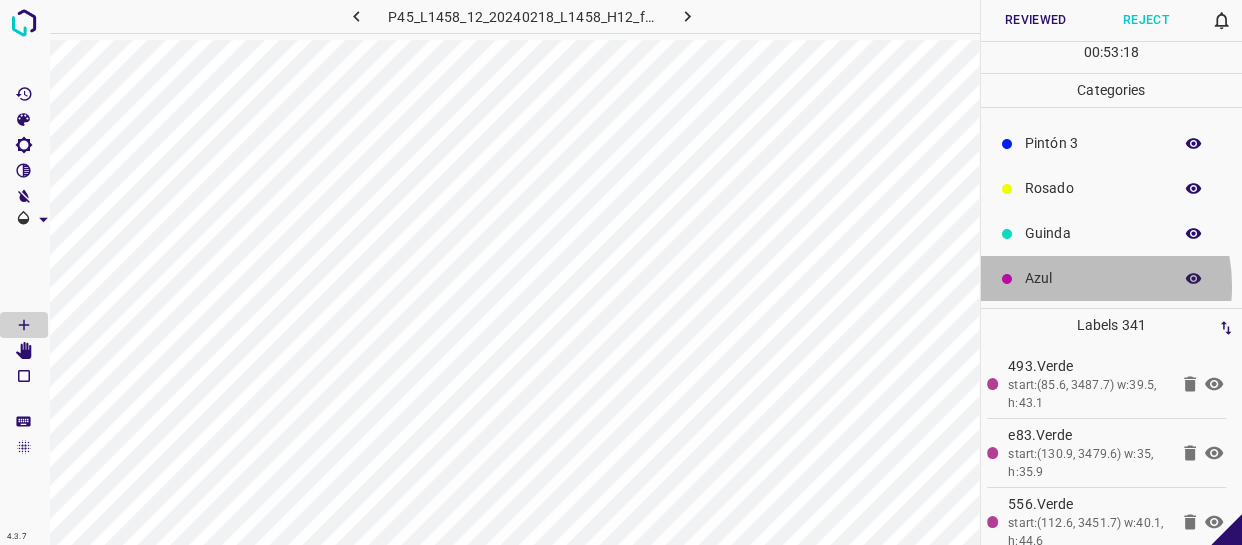 drag, startPoint x: 1068, startPoint y: 285, endPoint x: 1043, endPoint y: 285, distance: 25 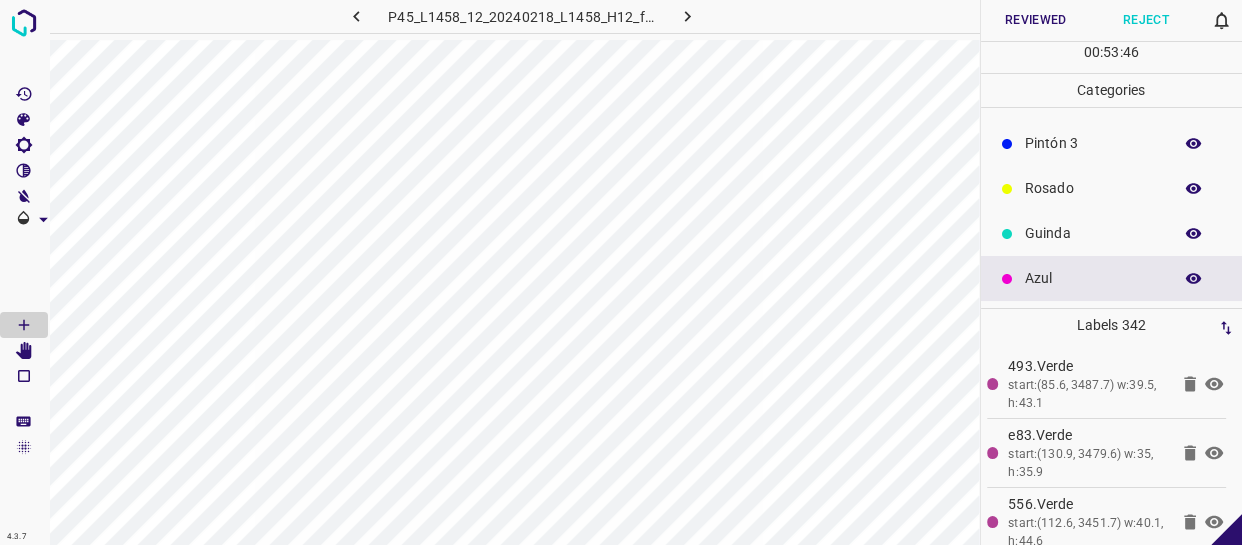 scroll, scrollTop: 0, scrollLeft: 0, axis: both 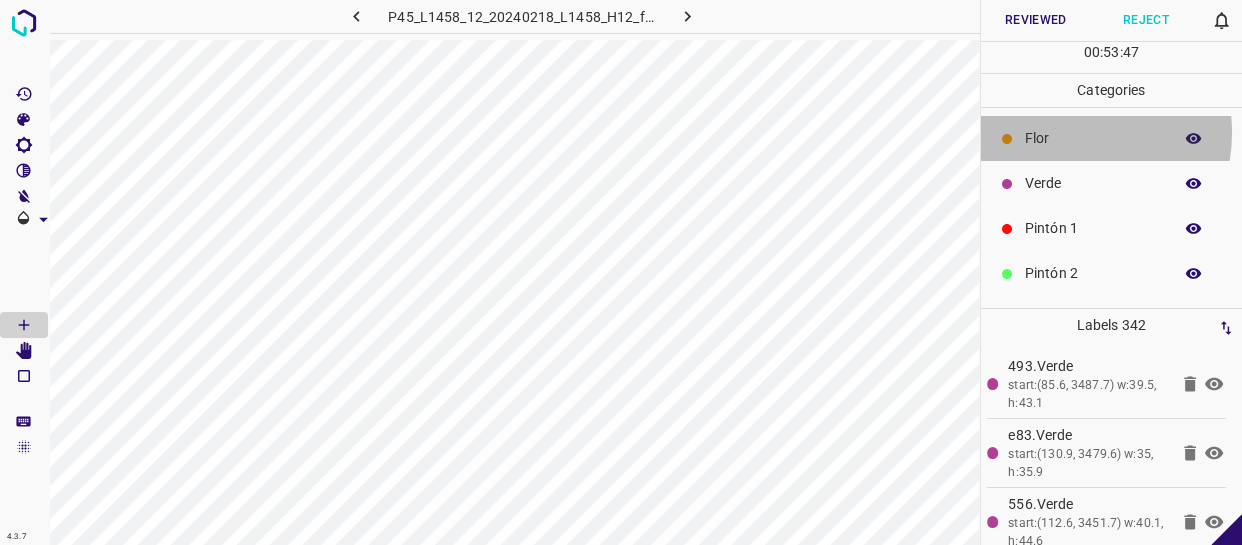 click on "Flor" at bounding box center [1093, 138] 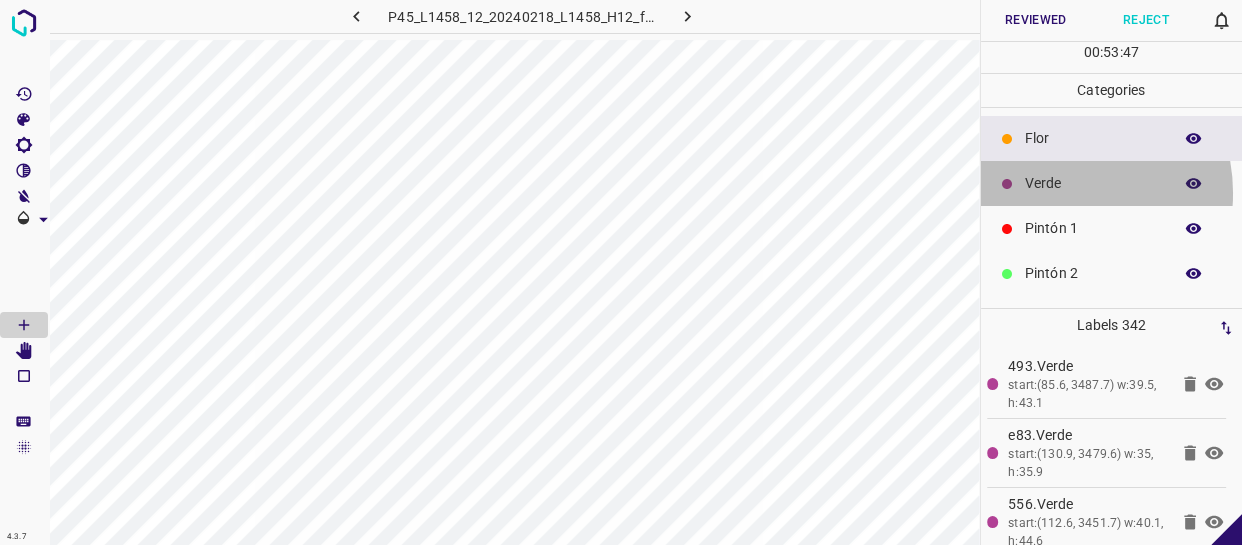 drag, startPoint x: 1051, startPoint y: 193, endPoint x: 1006, endPoint y: 202, distance: 45.891174 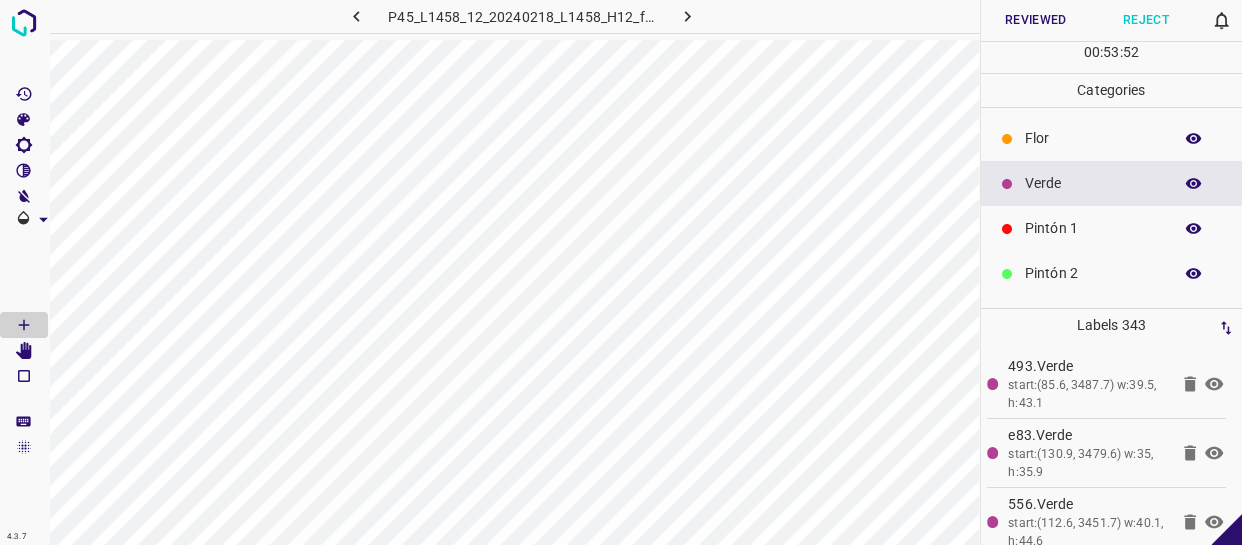 click on "Reviewed" at bounding box center [1036, 20] 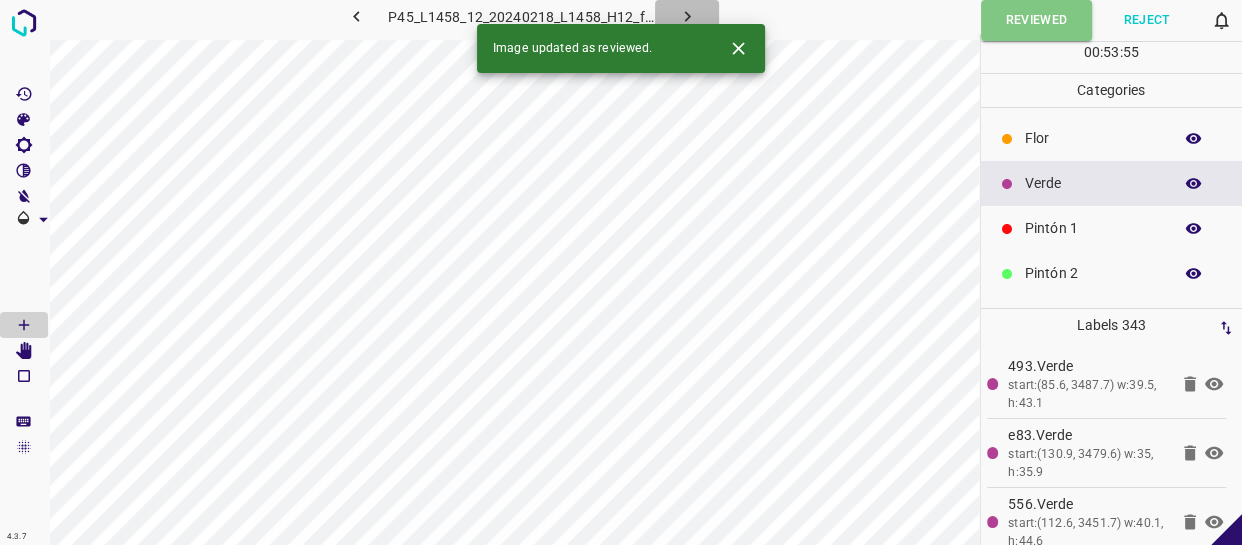 click 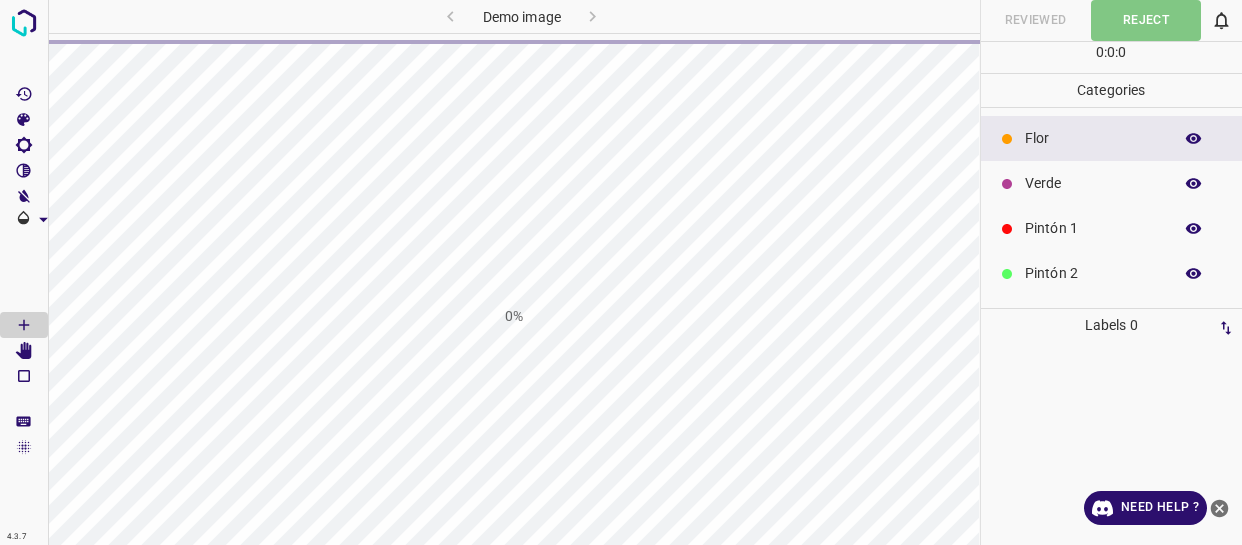 scroll, scrollTop: 0, scrollLeft: 0, axis: both 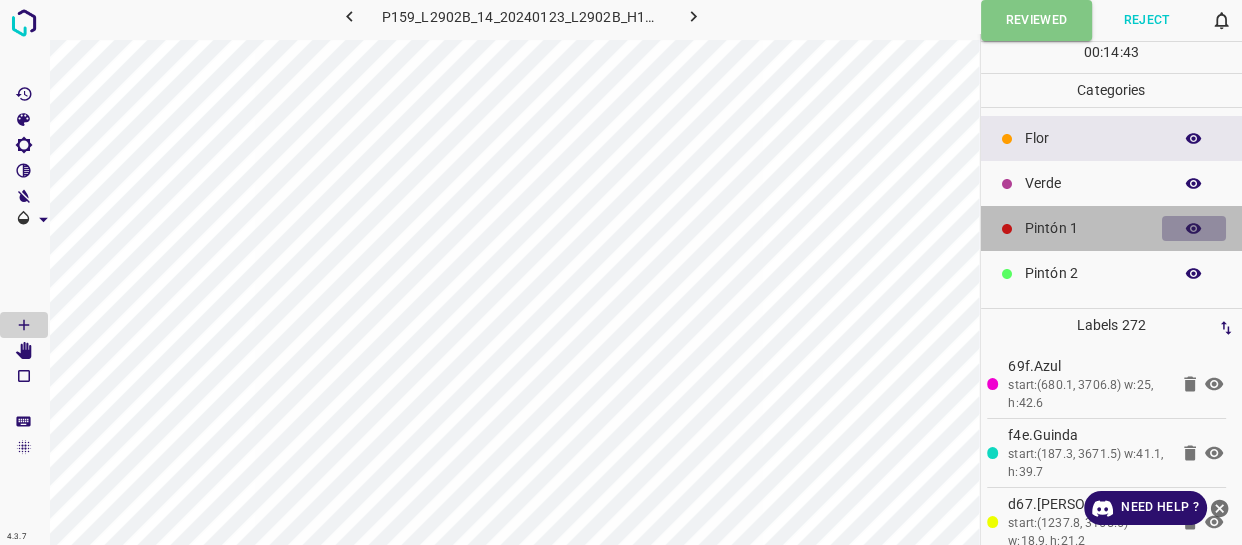 click 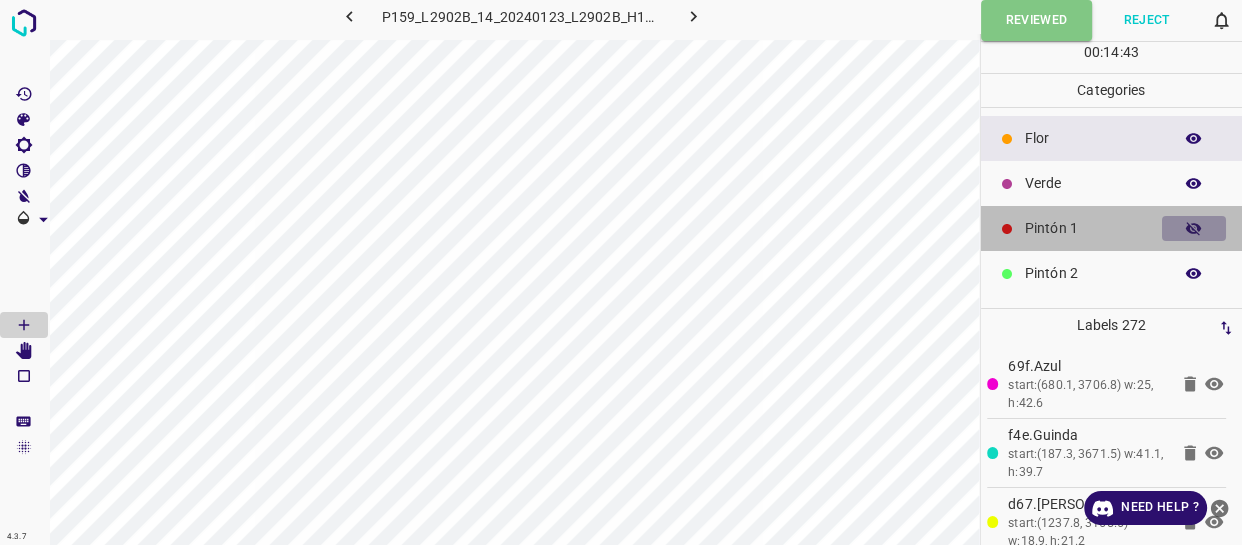 click 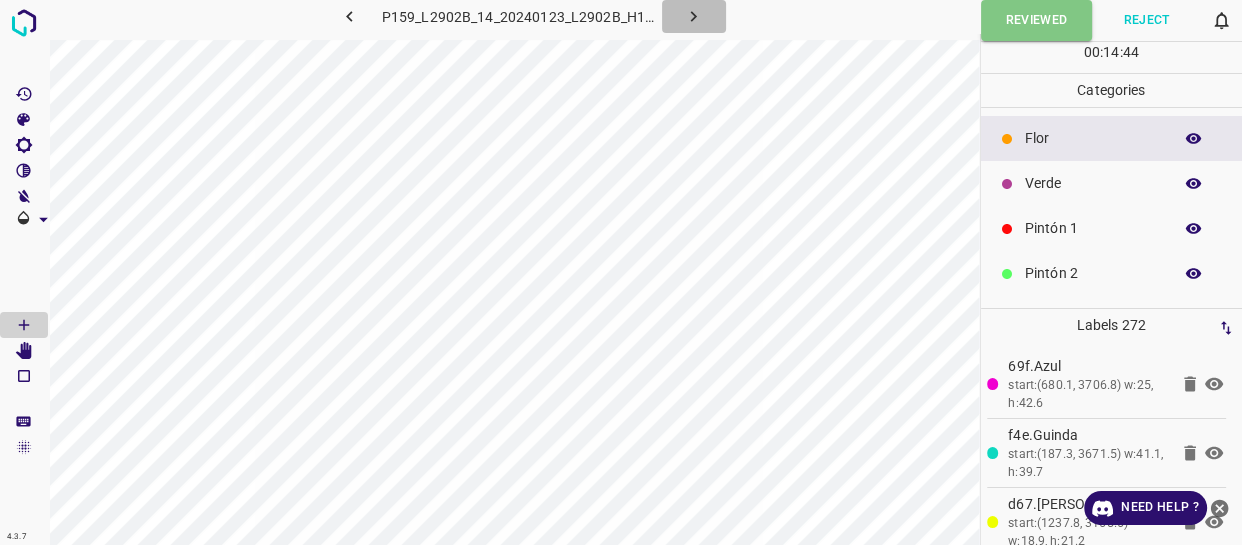 click at bounding box center [694, 16] 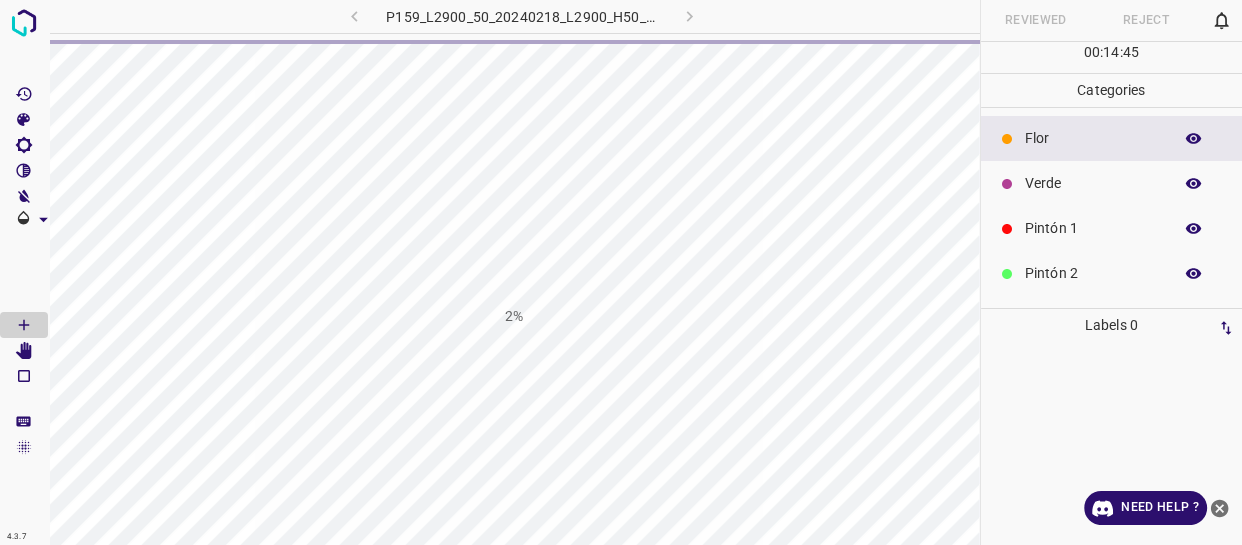 click 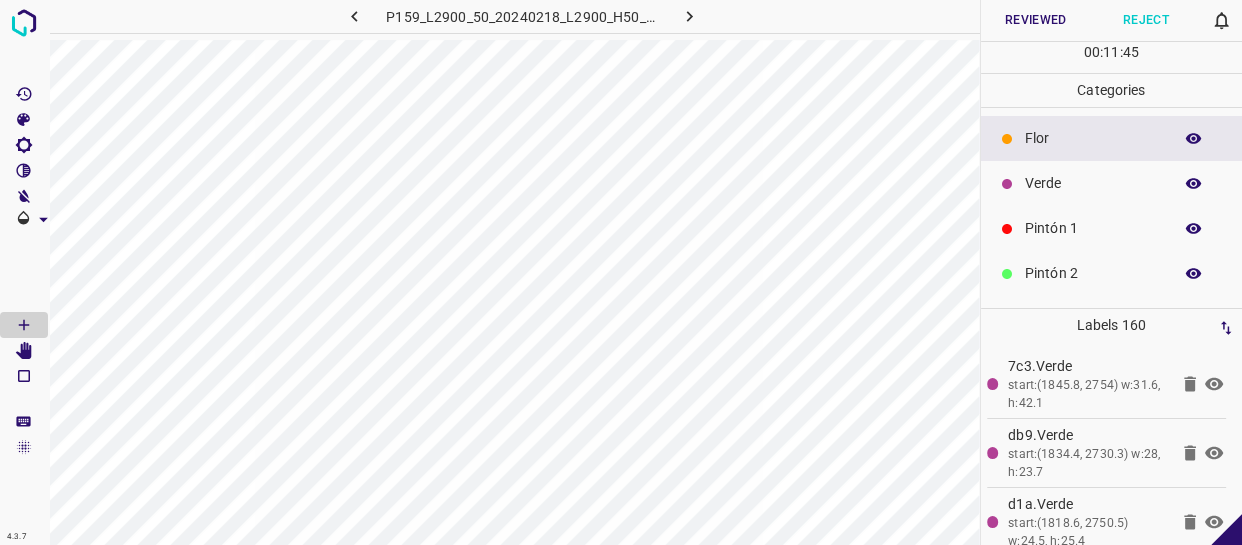 click 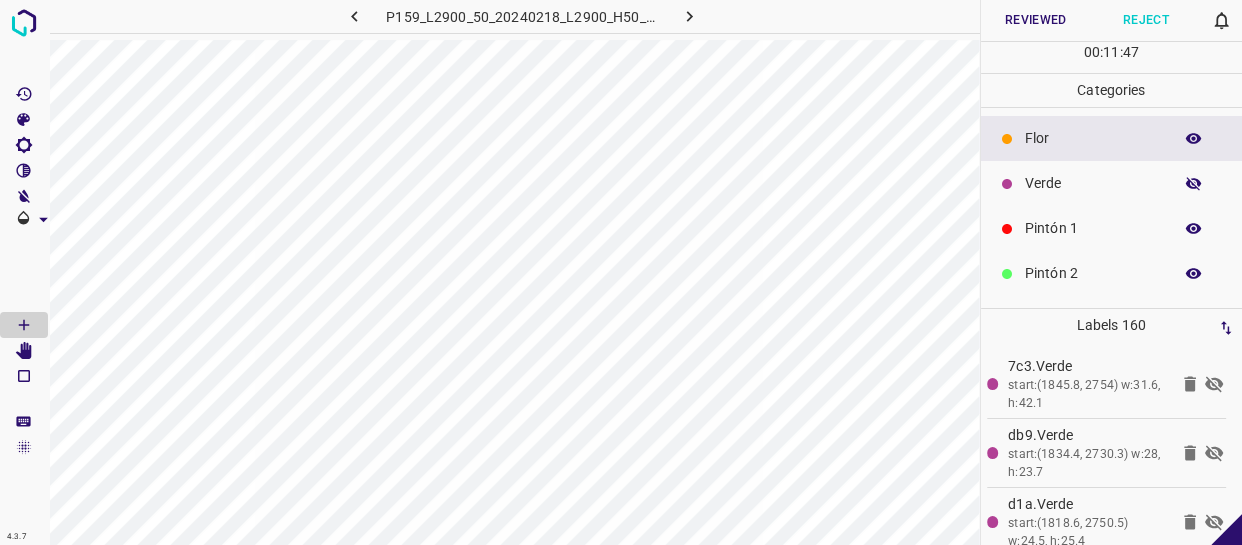 click at bounding box center [1194, 184] 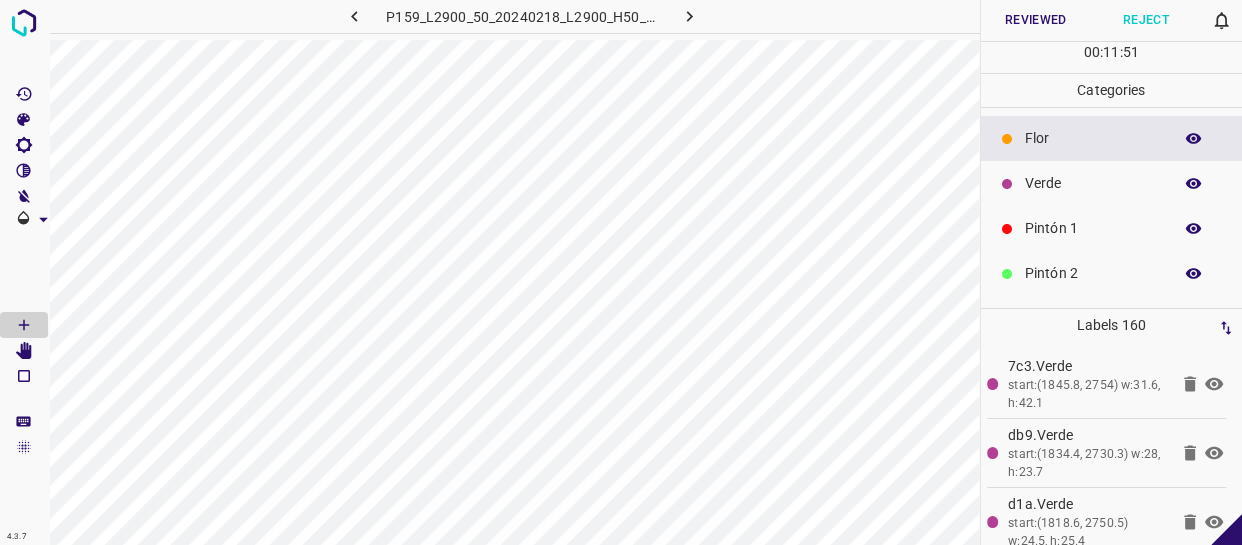 click on "Pintón 1" at bounding box center [1093, 228] 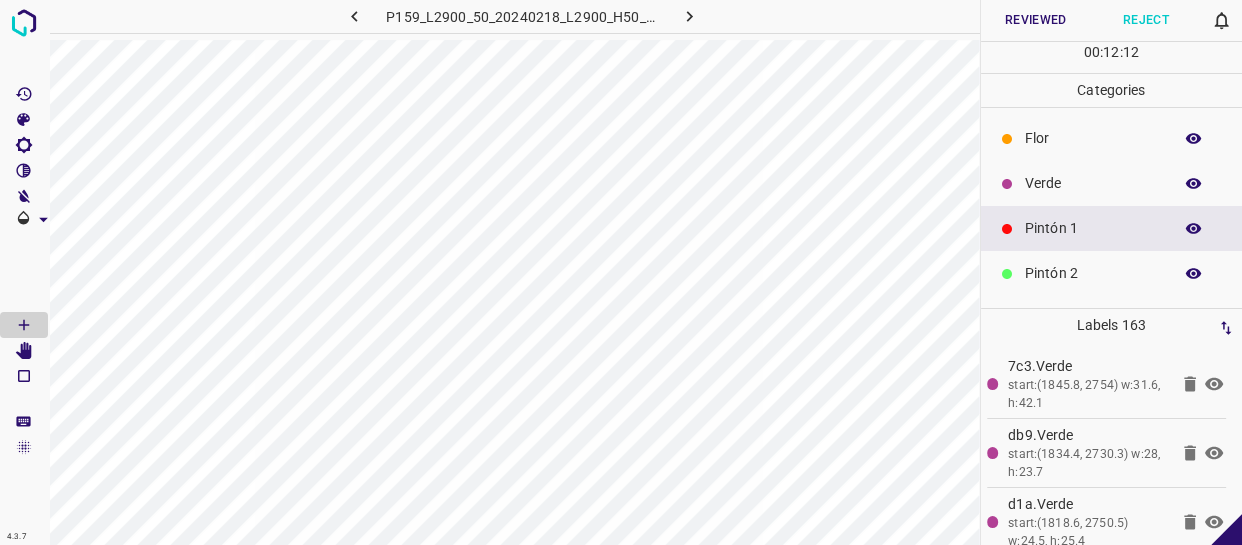 click on "Verde" at bounding box center [1112, 183] 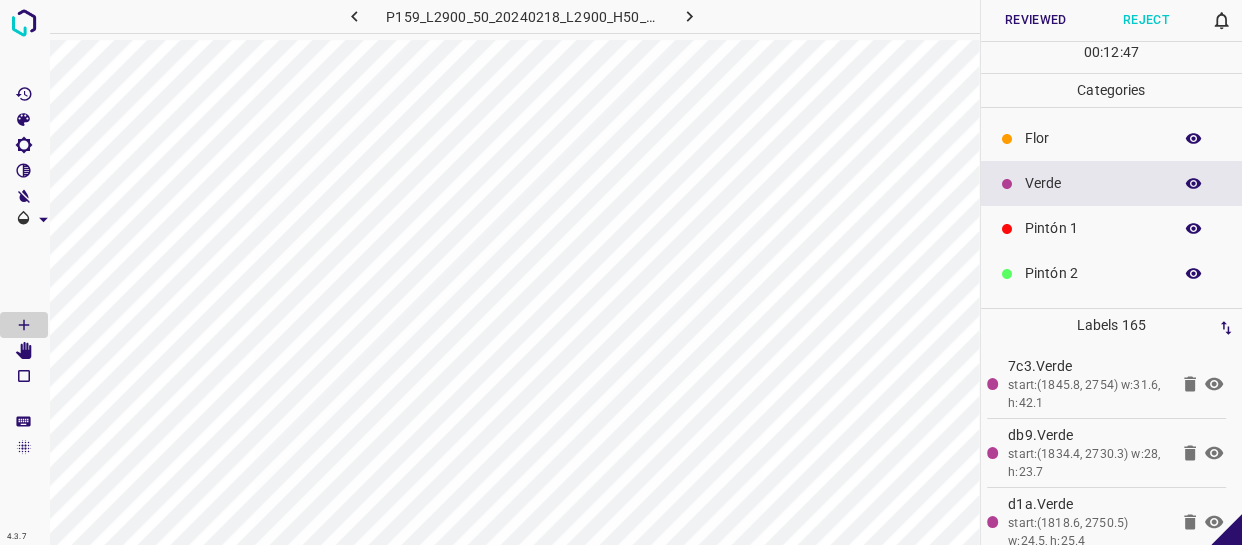 click on "Flor" at bounding box center [1112, 138] 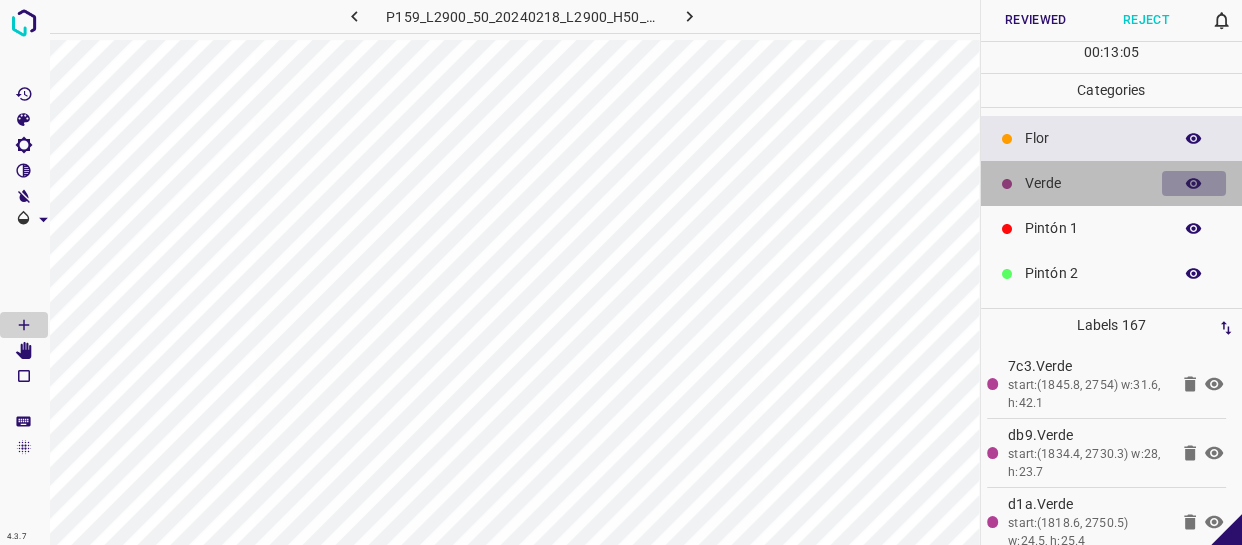 click 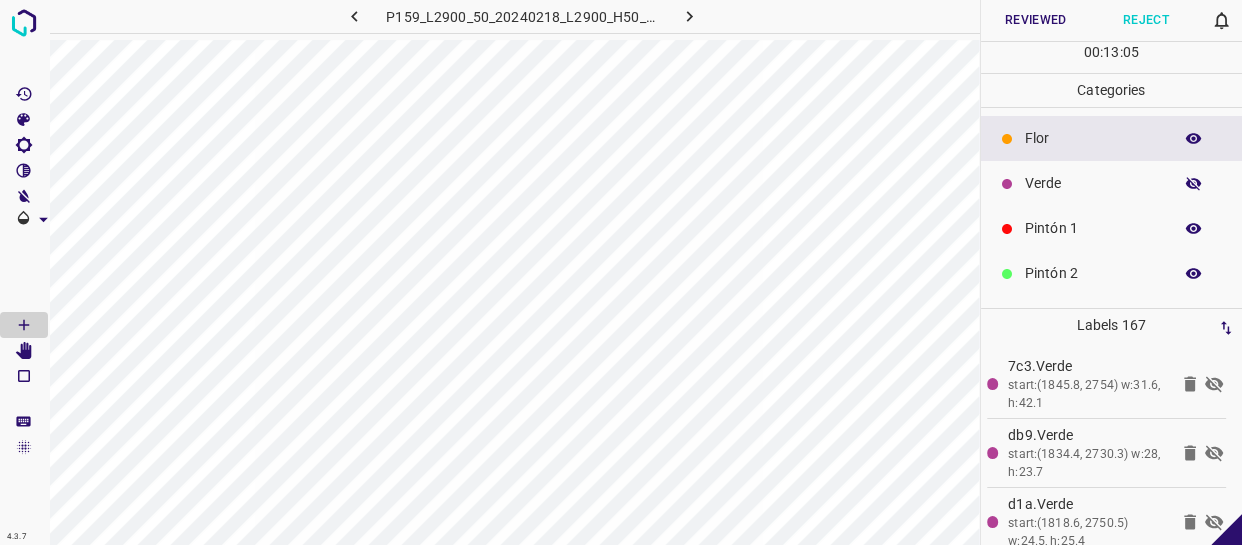 click 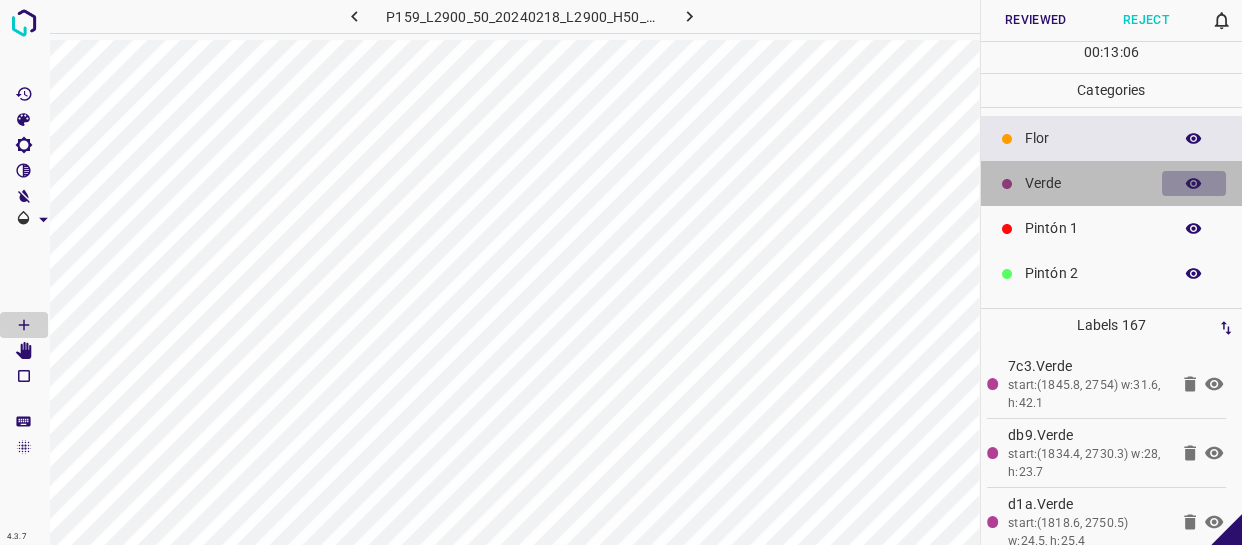 click 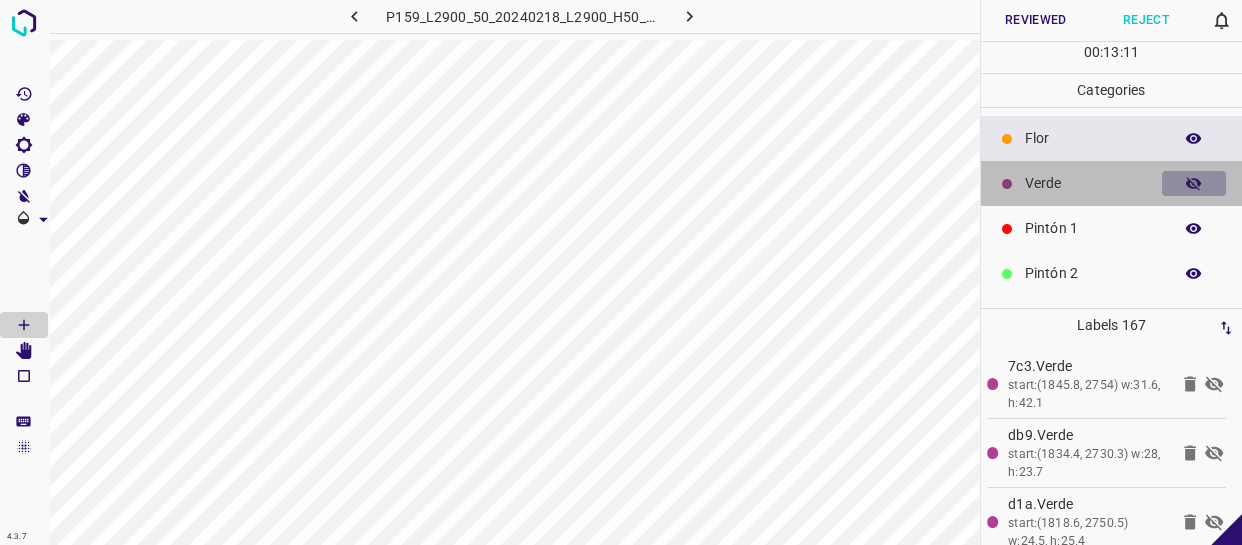 click 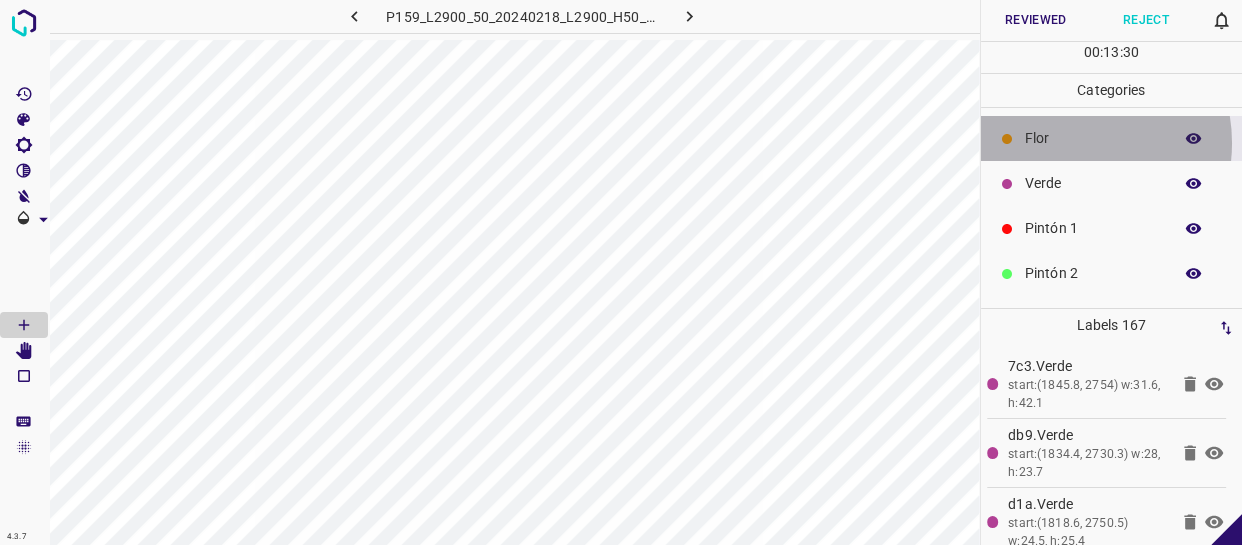 click on "Flor" at bounding box center [1093, 138] 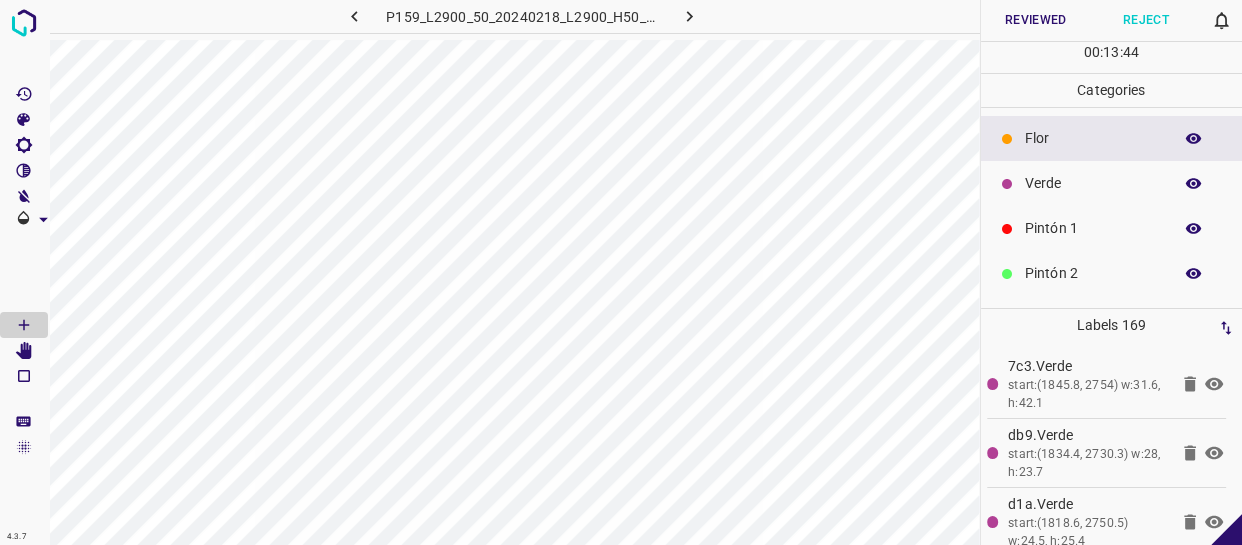 drag, startPoint x: 1067, startPoint y: 187, endPoint x: 1056, endPoint y: 189, distance: 11.18034 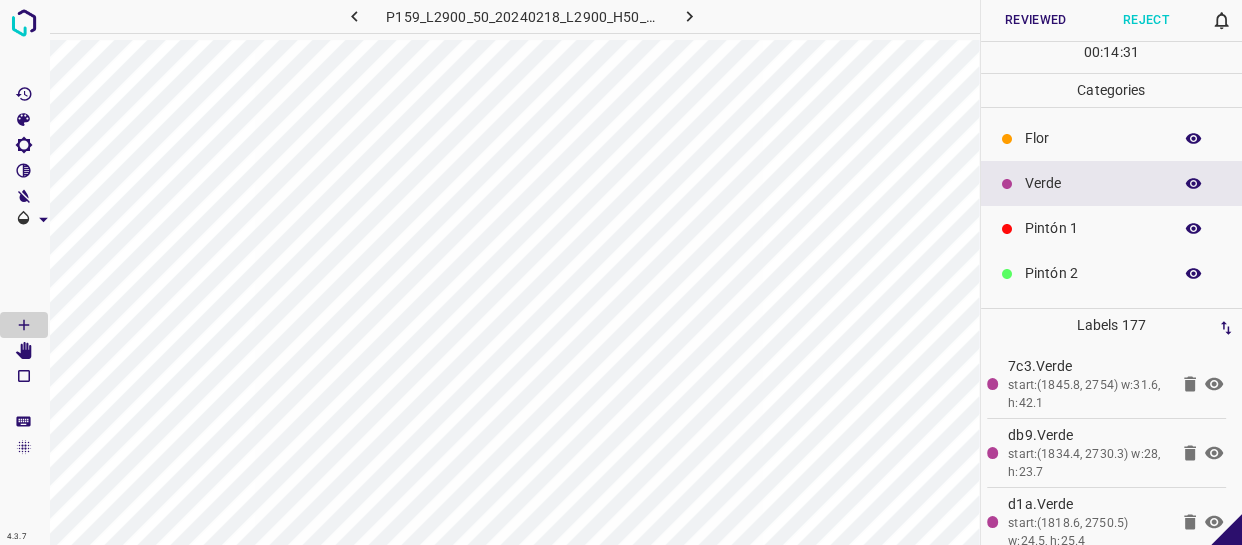 drag, startPoint x: 1017, startPoint y: 142, endPoint x: 994, endPoint y: 153, distance: 25.495098 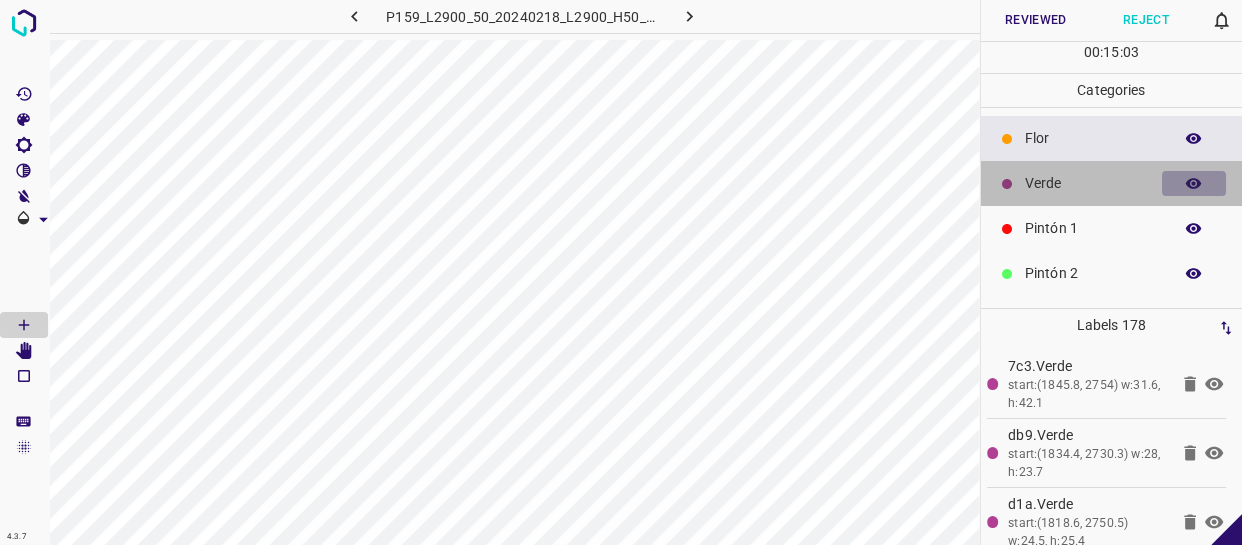 click 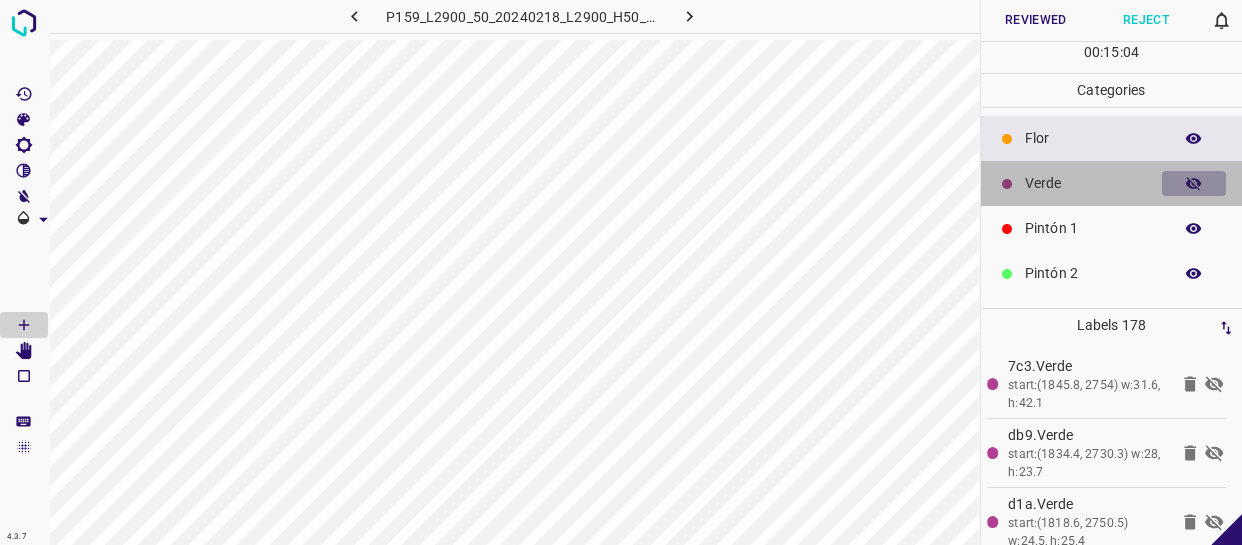 click 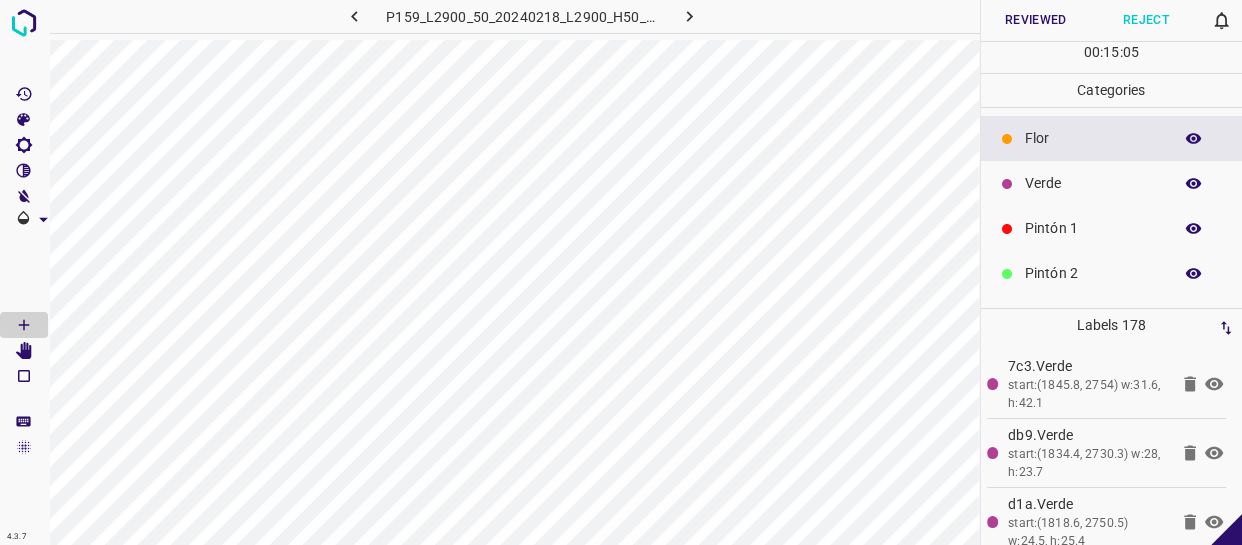 drag, startPoint x: 1080, startPoint y: 127, endPoint x: 1005, endPoint y: 192, distance: 99.24717 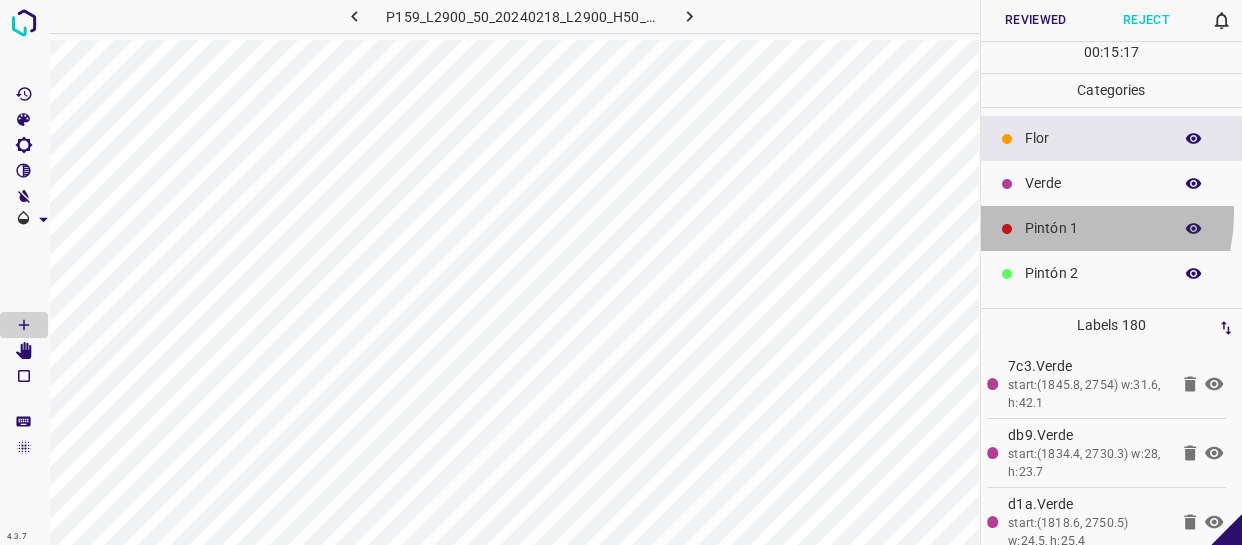 click on "Pintón 1" at bounding box center (1112, 228) 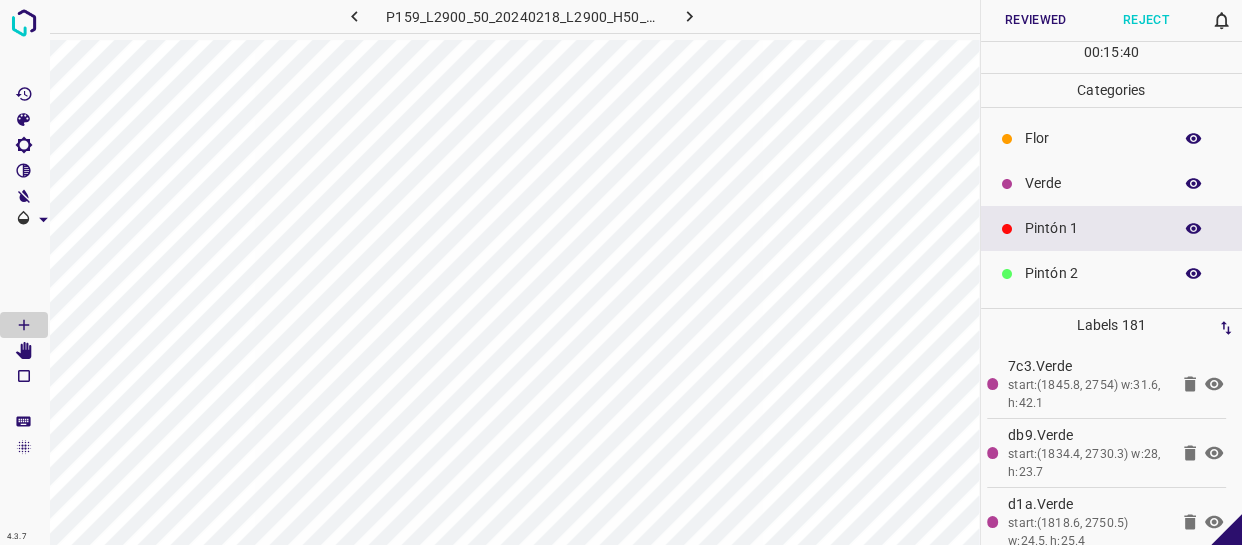 click on "Flor" at bounding box center (1112, 138) 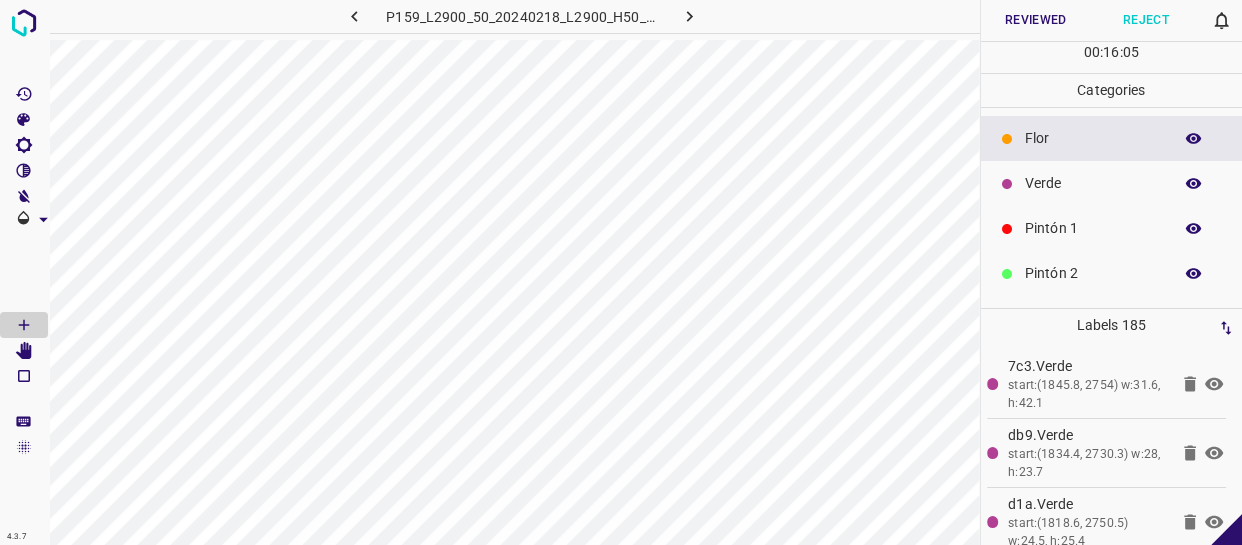drag, startPoint x: 1059, startPoint y: 225, endPoint x: 1044, endPoint y: 239, distance: 20.518284 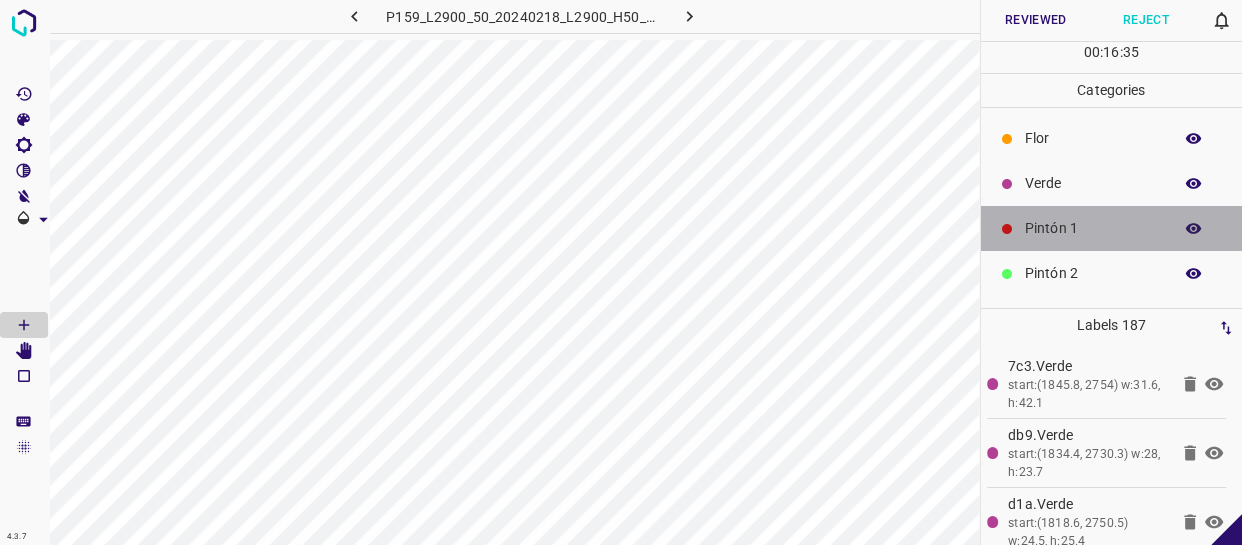 drag, startPoint x: 1110, startPoint y: 233, endPoint x: 1000, endPoint y: 270, distance: 116.05602 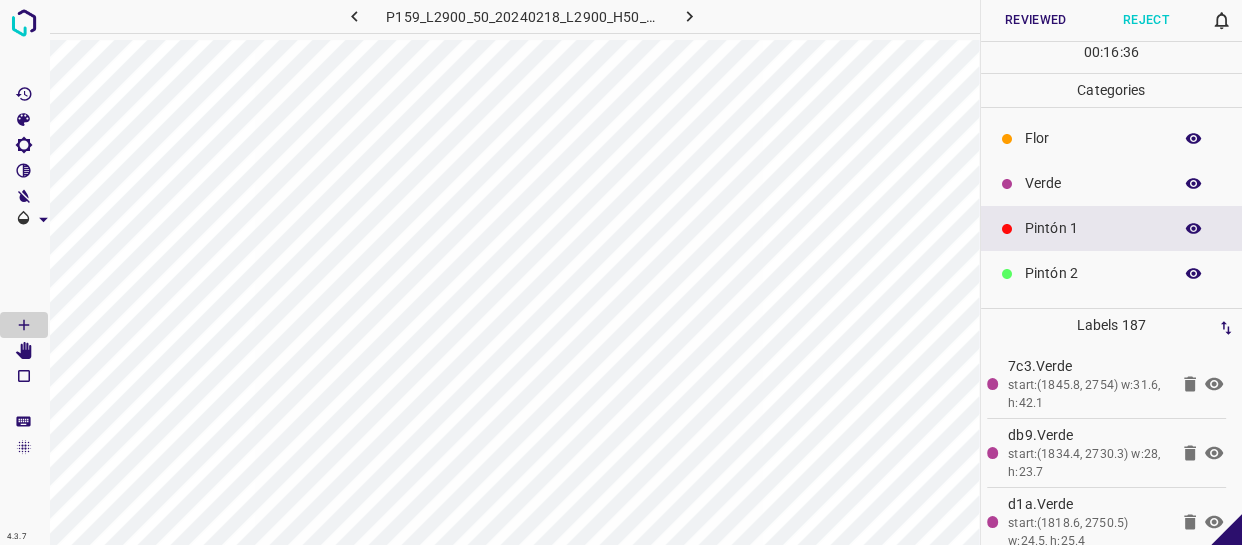 drag, startPoint x: 1074, startPoint y: 183, endPoint x: 1013, endPoint y: 212, distance: 67.54258 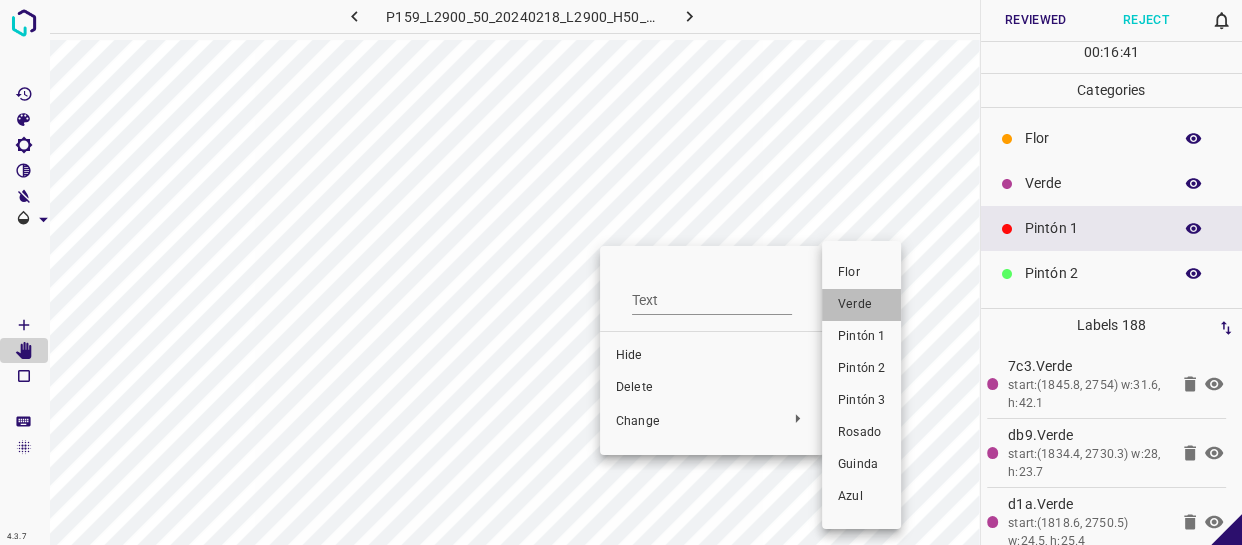 click on "Verde" at bounding box center [861, 305] 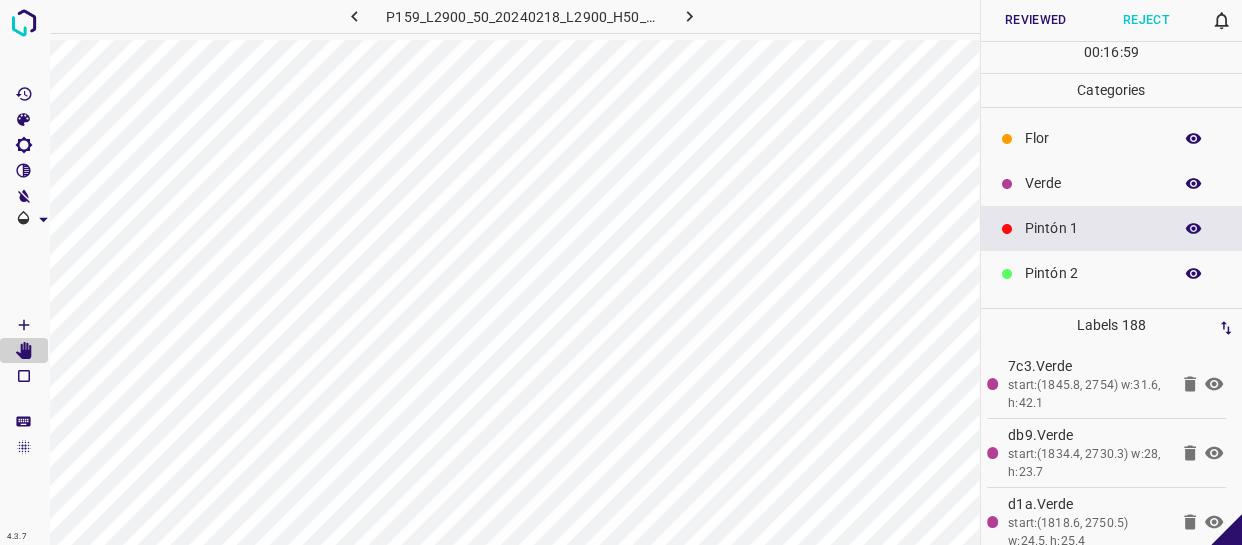 click on "Verde" at bounding box center [1093, 183] 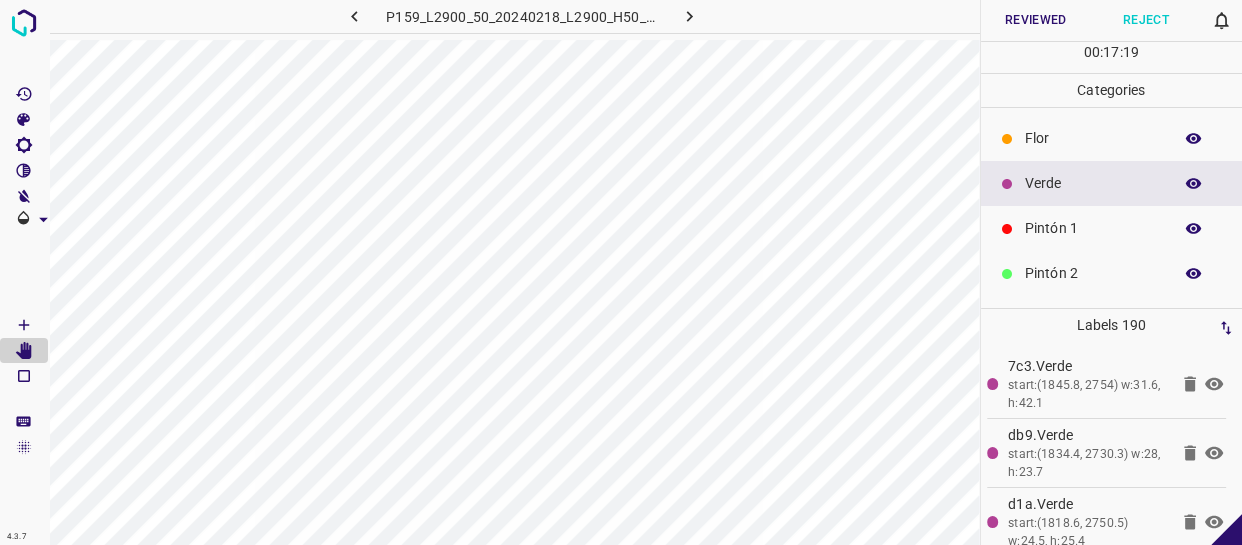 click on "Flor" at bounding box center (1112, 138) 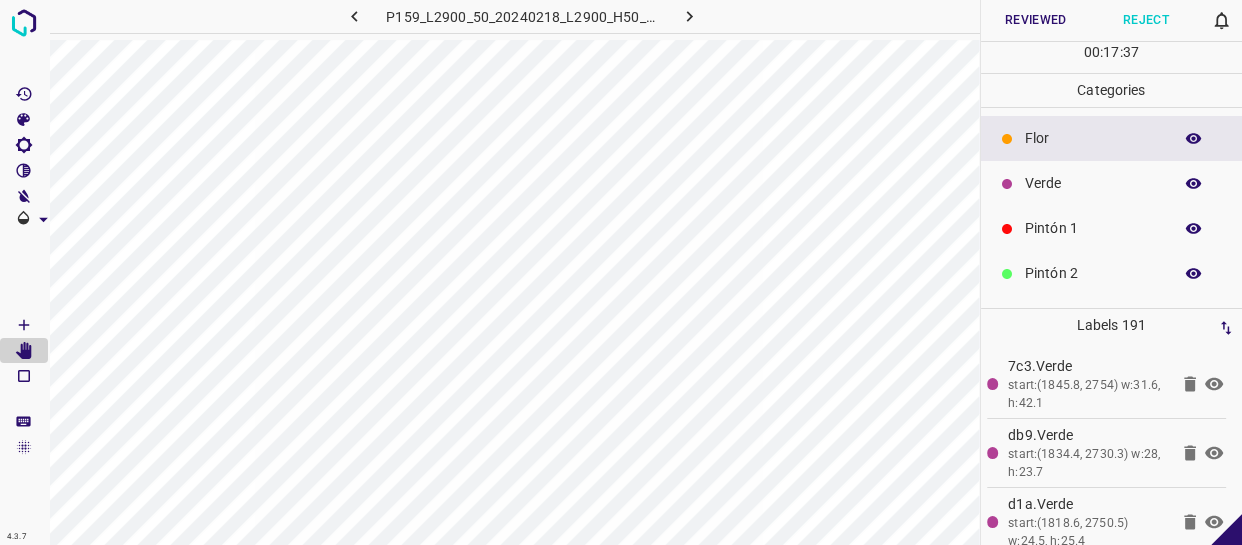 click on "Verde" at bounding box center (1093, 183) 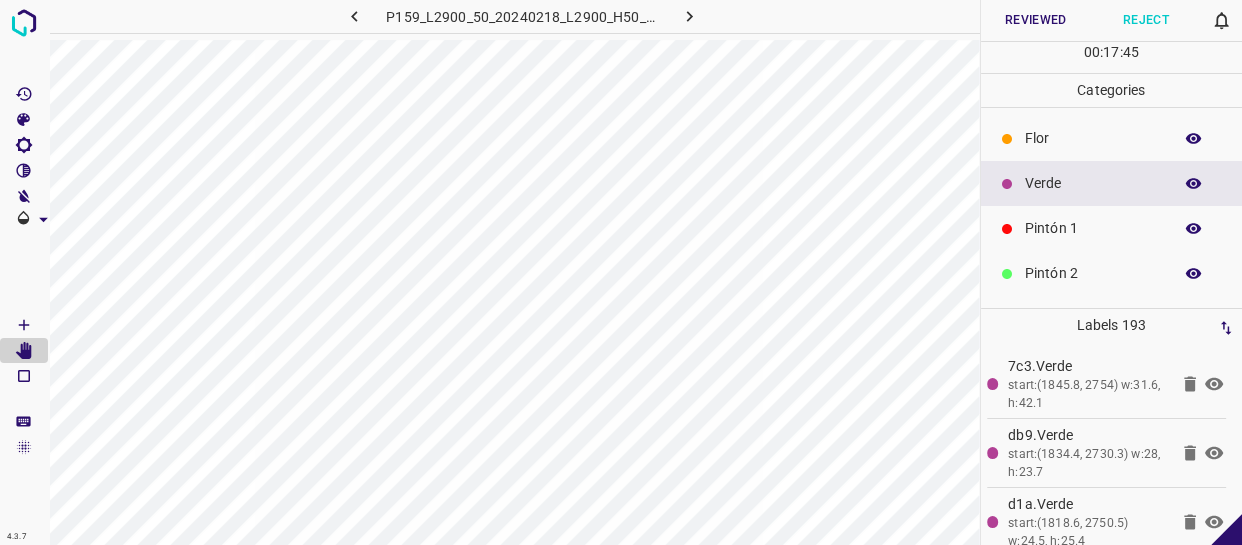 click on "Flor" at bounding box center (1093, 138) 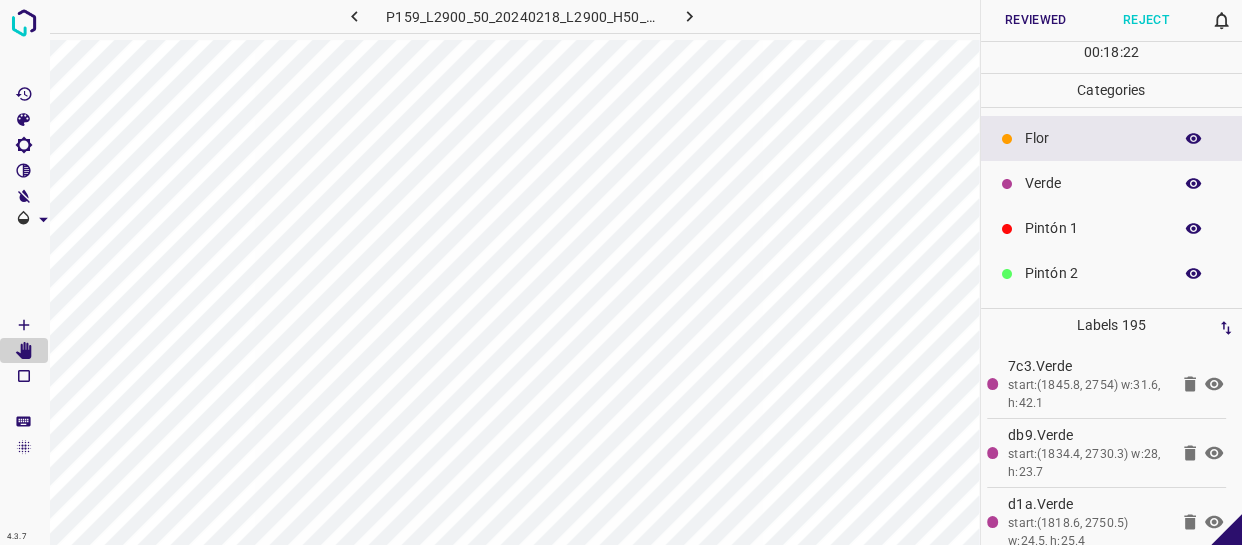 click on "Flor" at bounding box center [1093, 138] 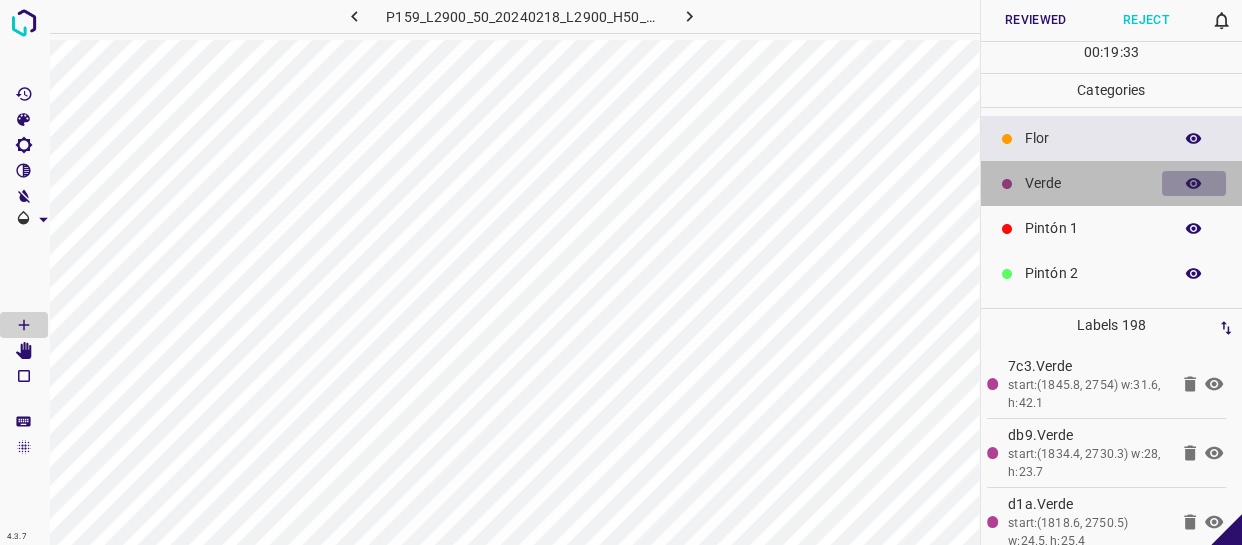 click 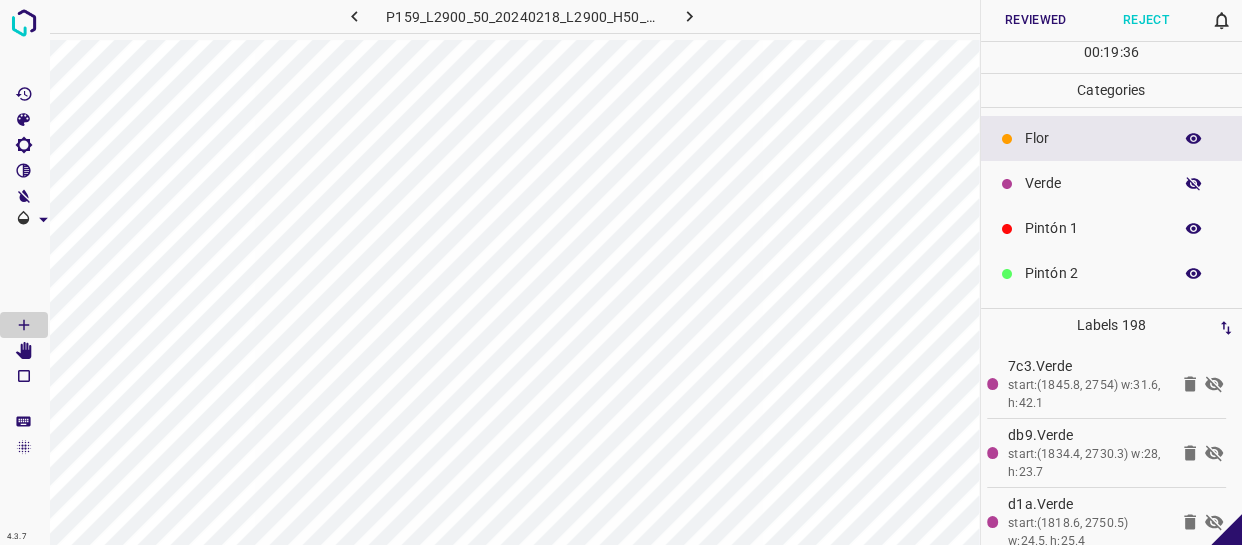 click 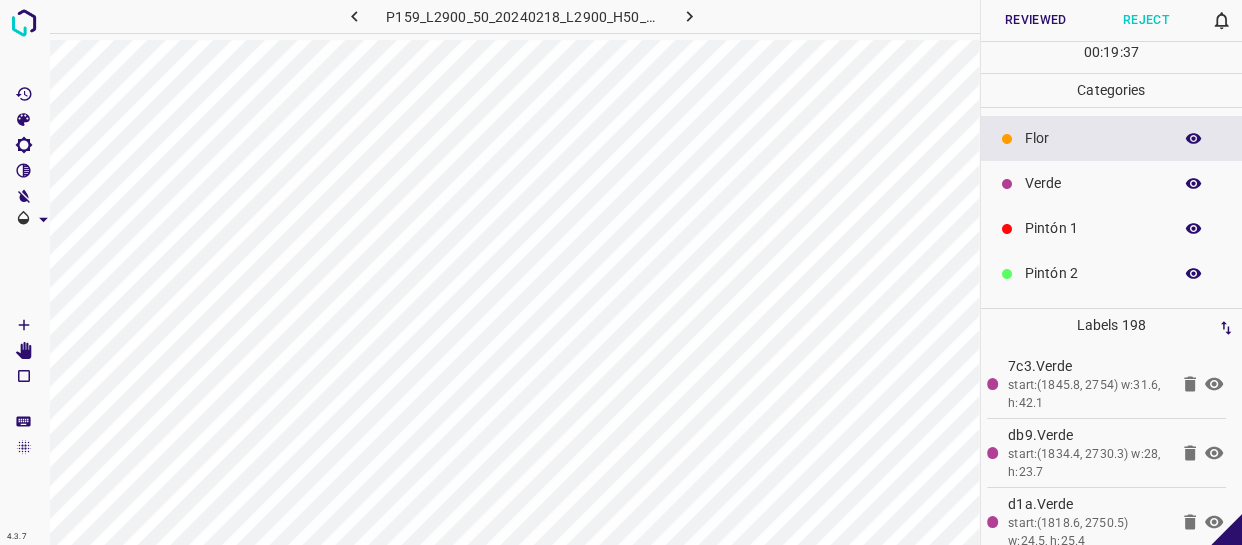 click 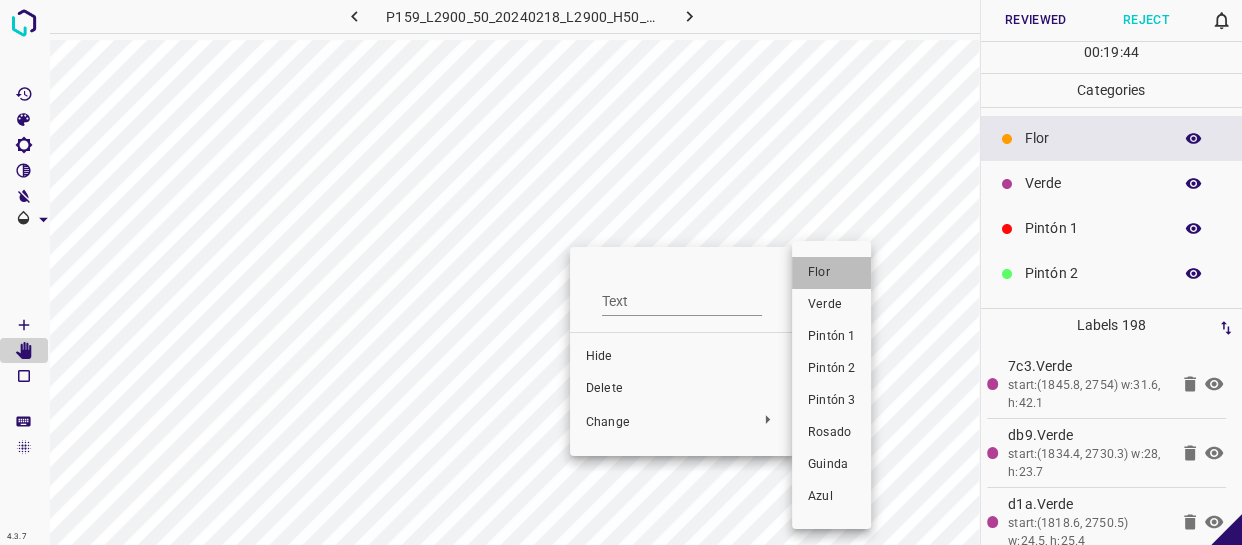 click on "Flor" at bounding box center [831, 273] 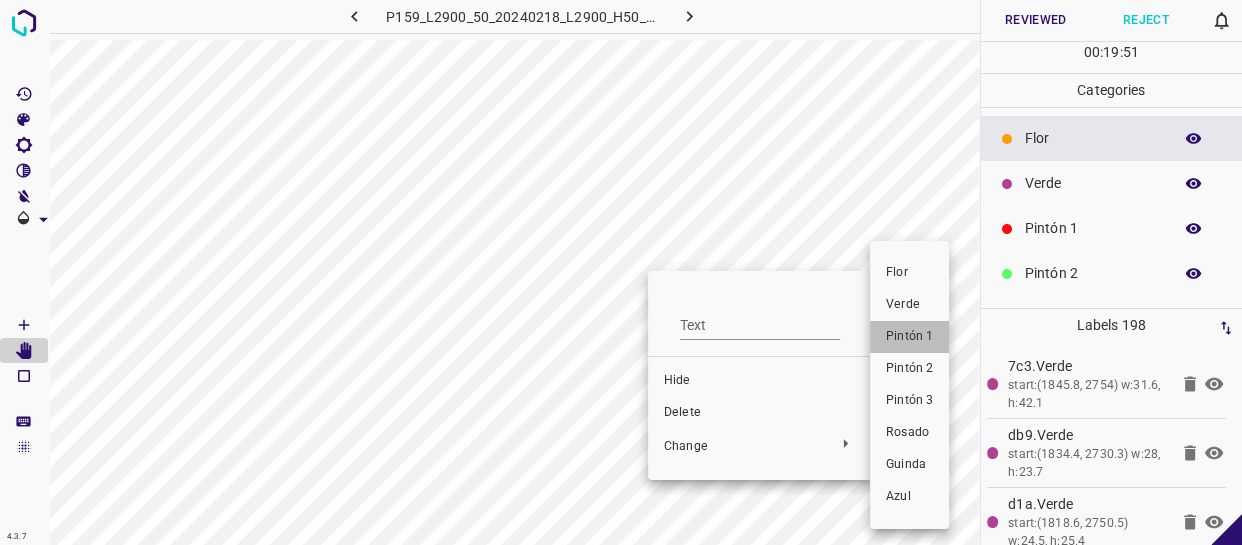 drag, startPoint x: 916, startPoint y: 338, endPoint x: 725, endPoint y: 306, distance: 193.66208 